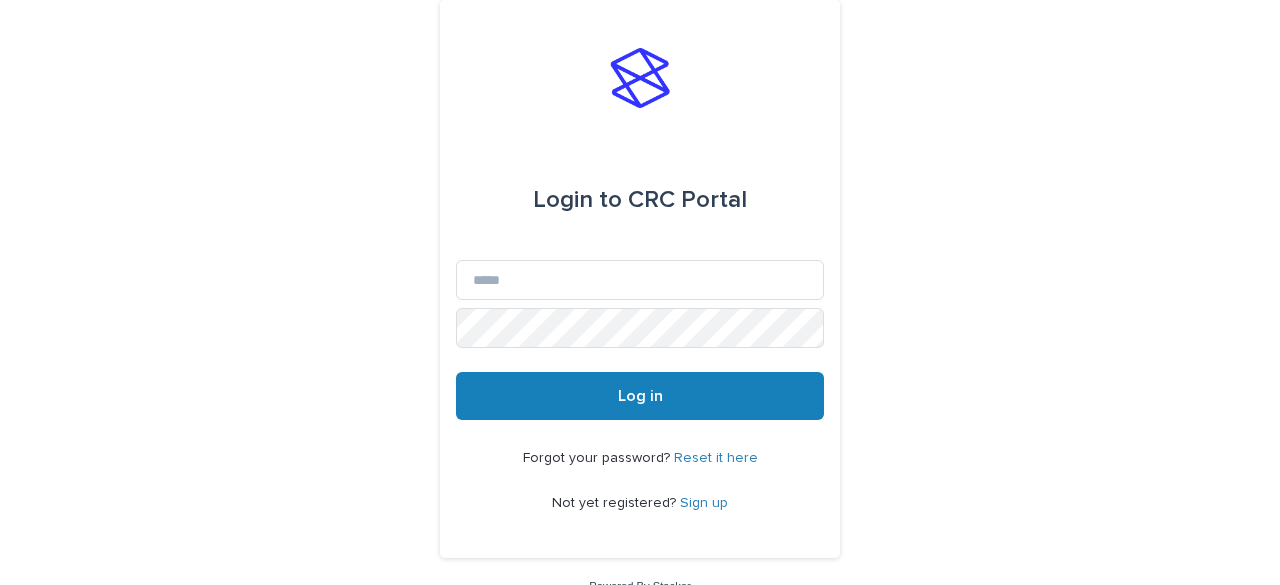 scroll, scrollTop: 0, scrollLeft: 0, axis: both 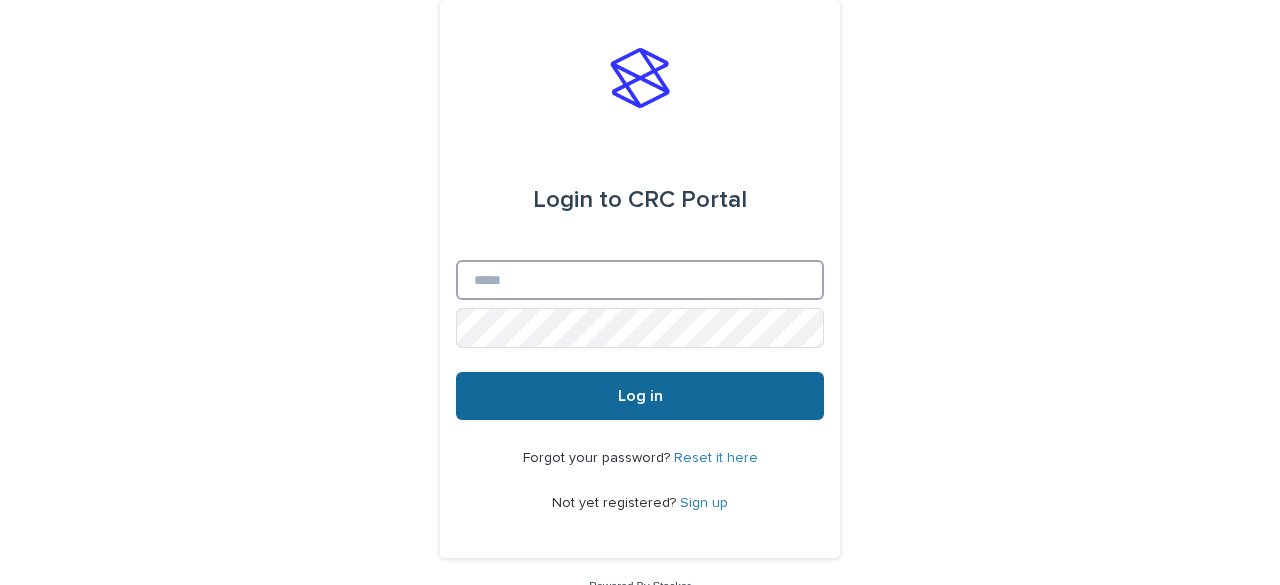 type on "**********" 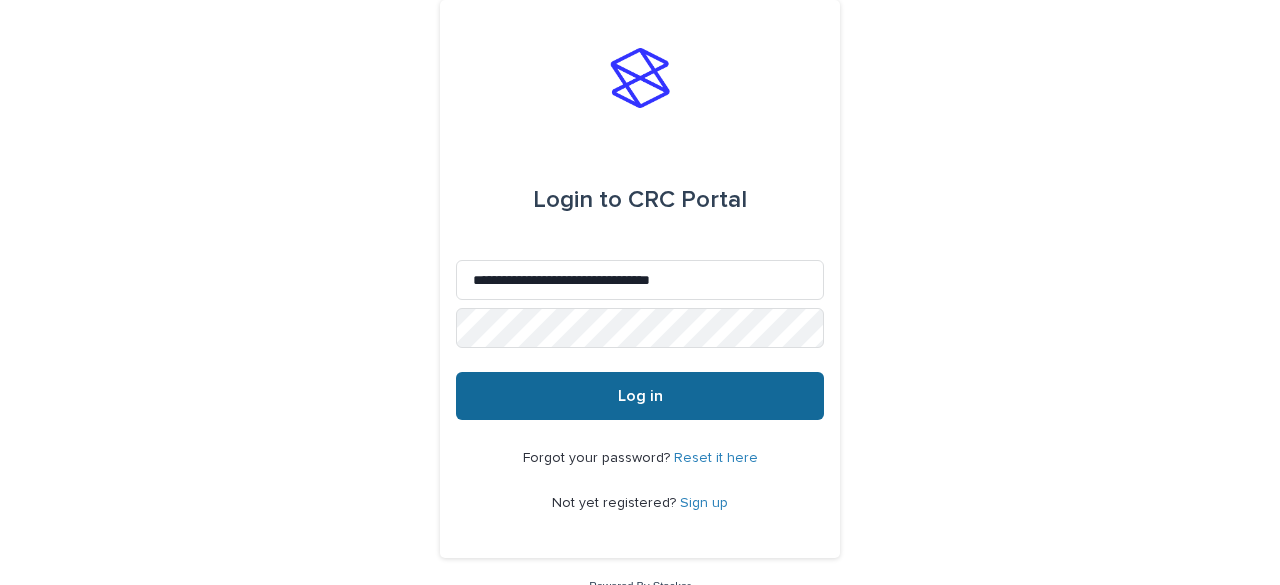 click on "Log in" at bounding box center (640, 396) 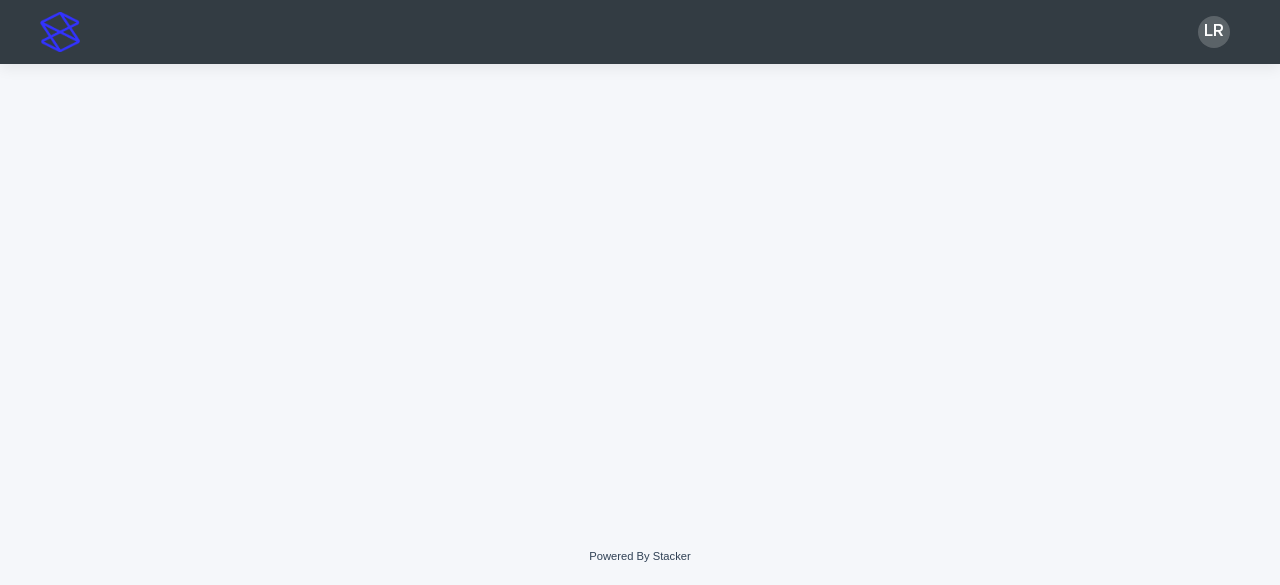 scroll, scrollTop: 0, scrollLeft: 0, axis: both 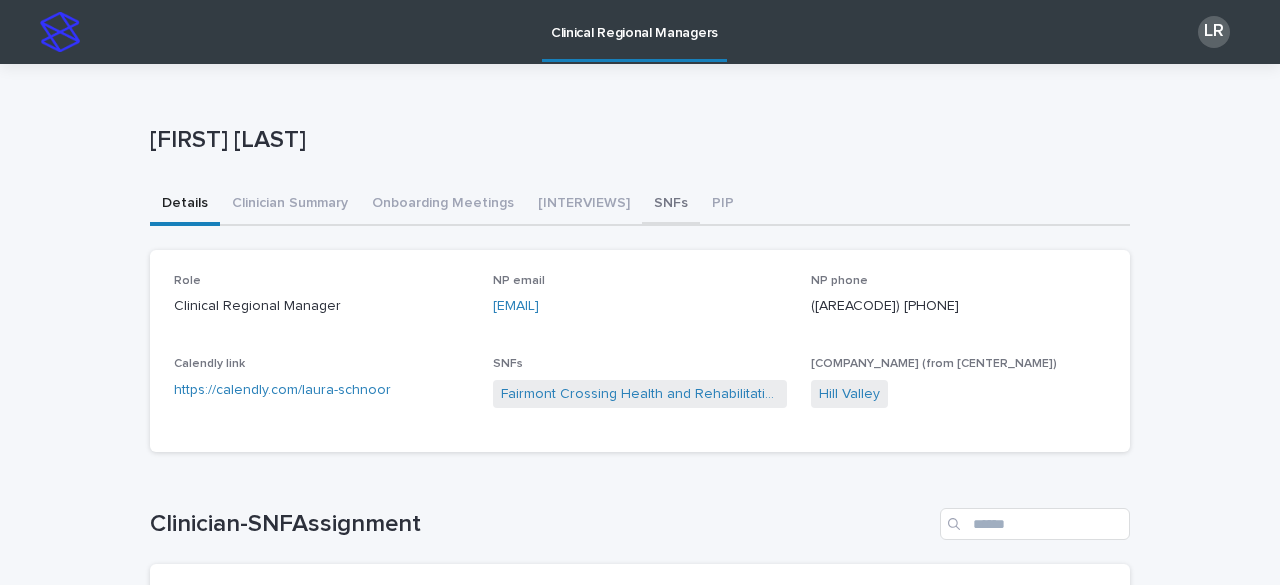 click on "SNFs" at bounding box center [671, 205] 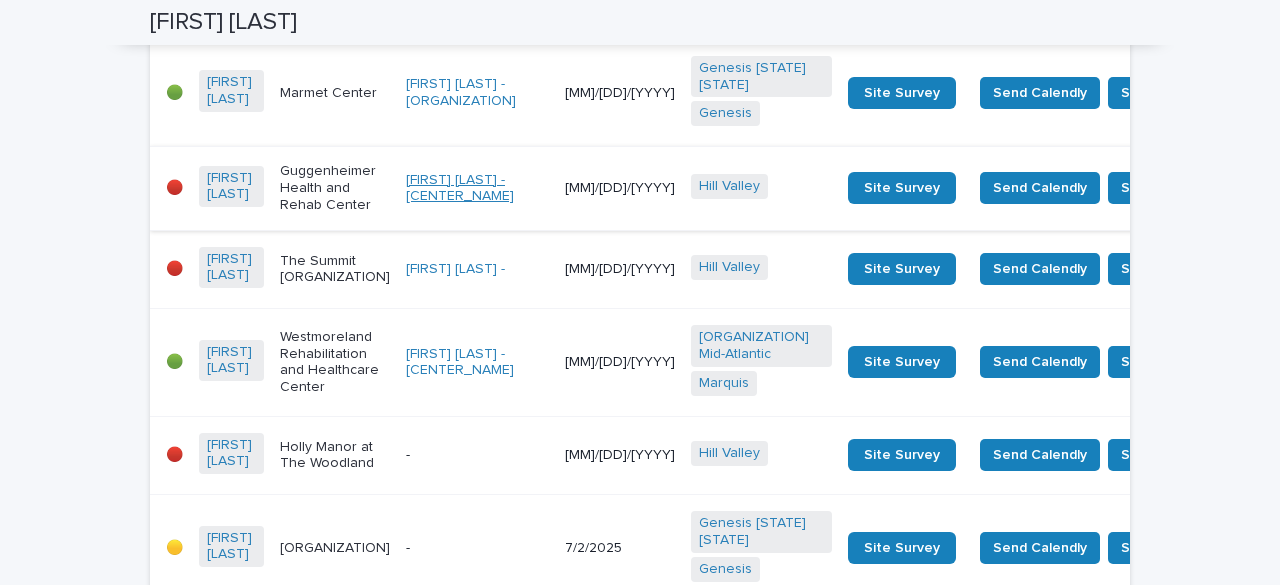 scroll, scrollTop: 450, scrollLeft: 0, axis: vertical 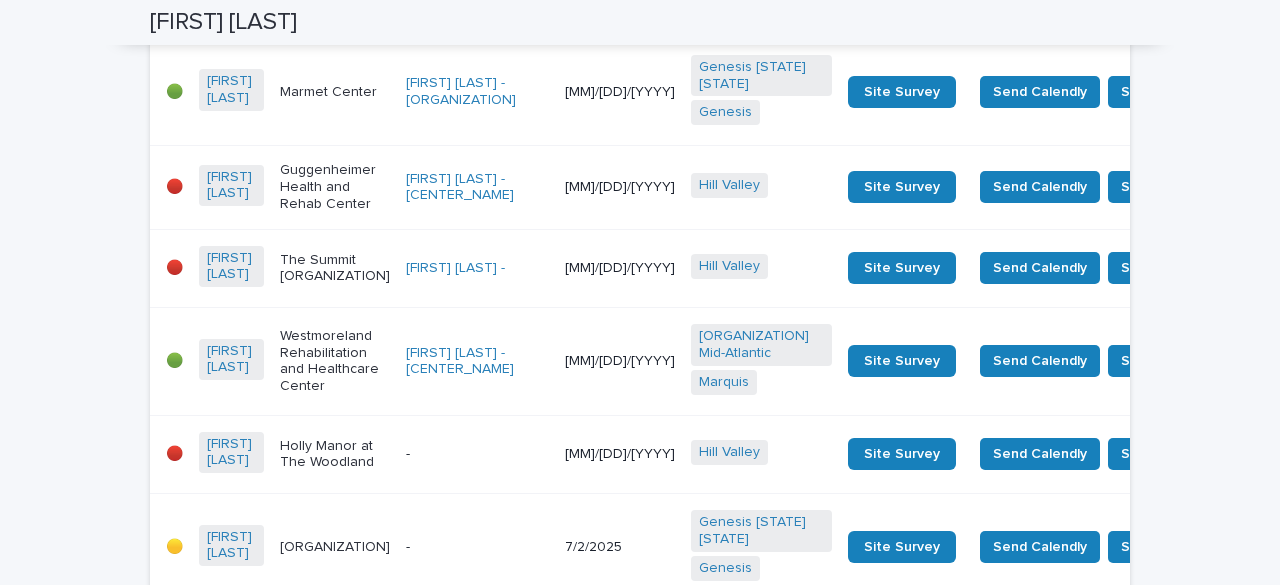 click on "[MM]/[DD]/[YYYY]" at bounding box center (620, 187) 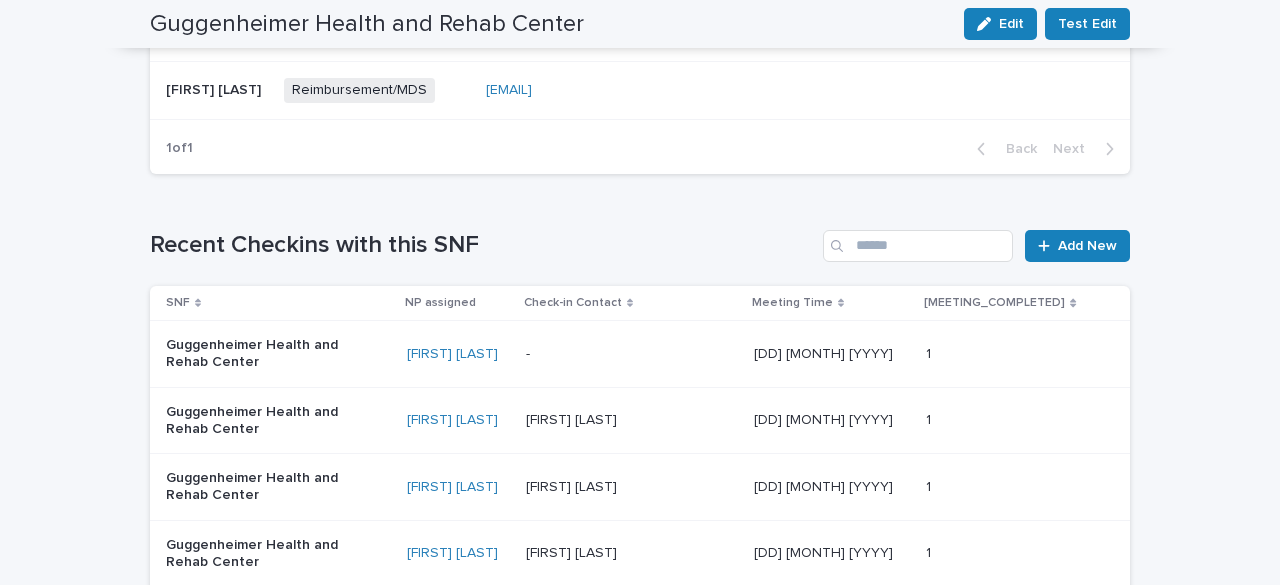 scroll, scrollTop: 989, scrollLeft: 0, axis: vertical 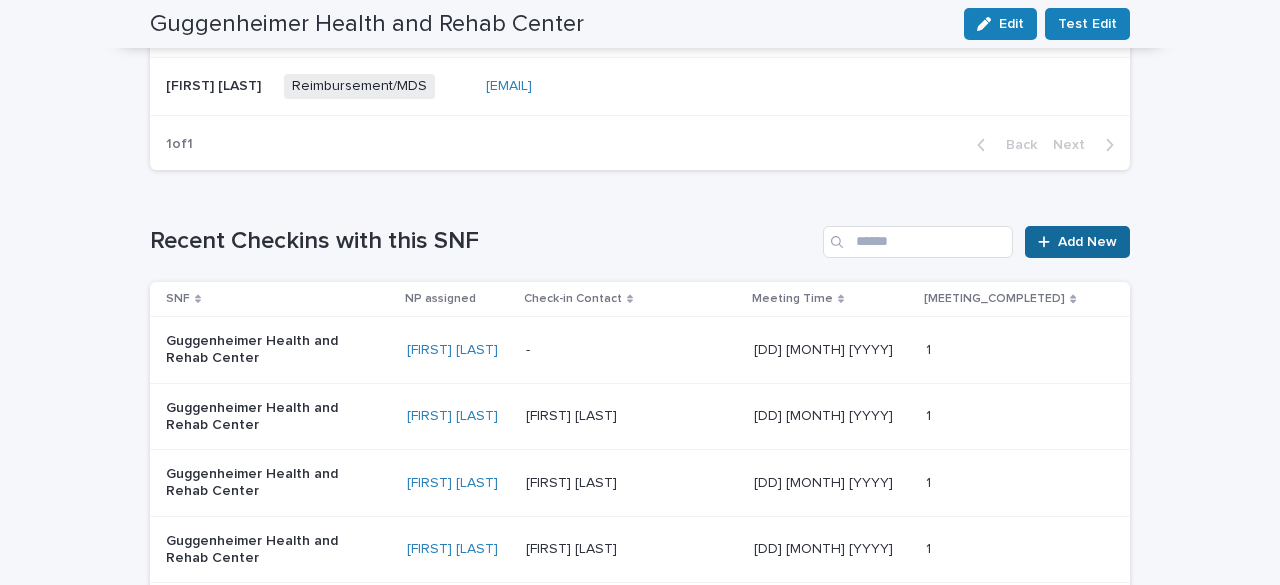 click on "Add New" at bounding box center (1087, 242) 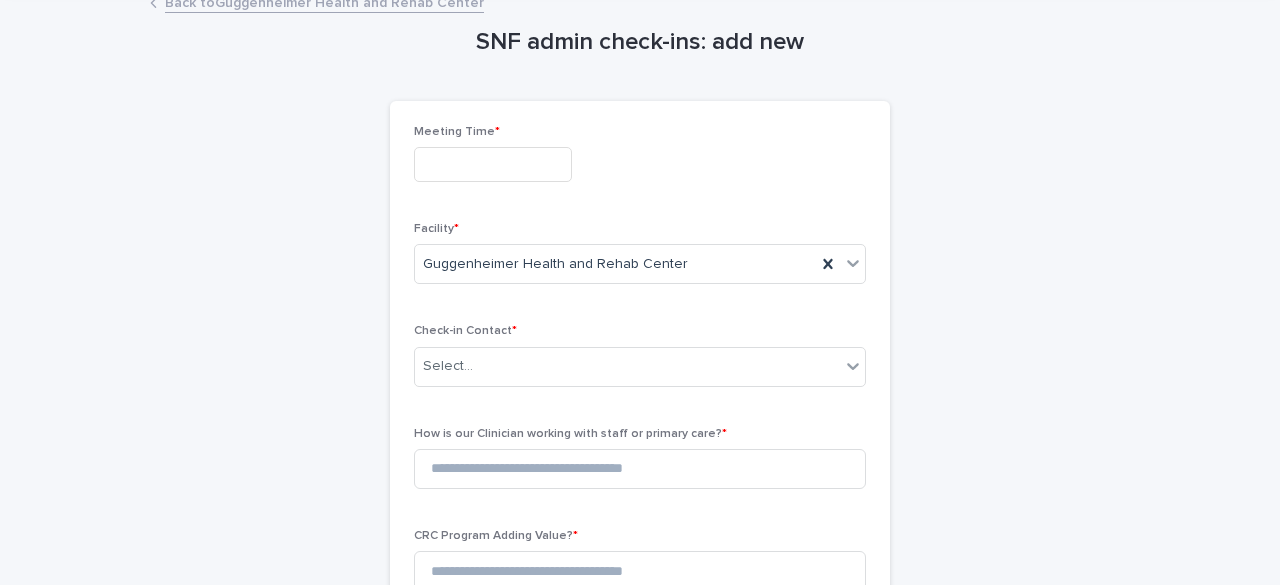 scroll, scrollTop: 72, scrollLeft: 0, axis: vertical 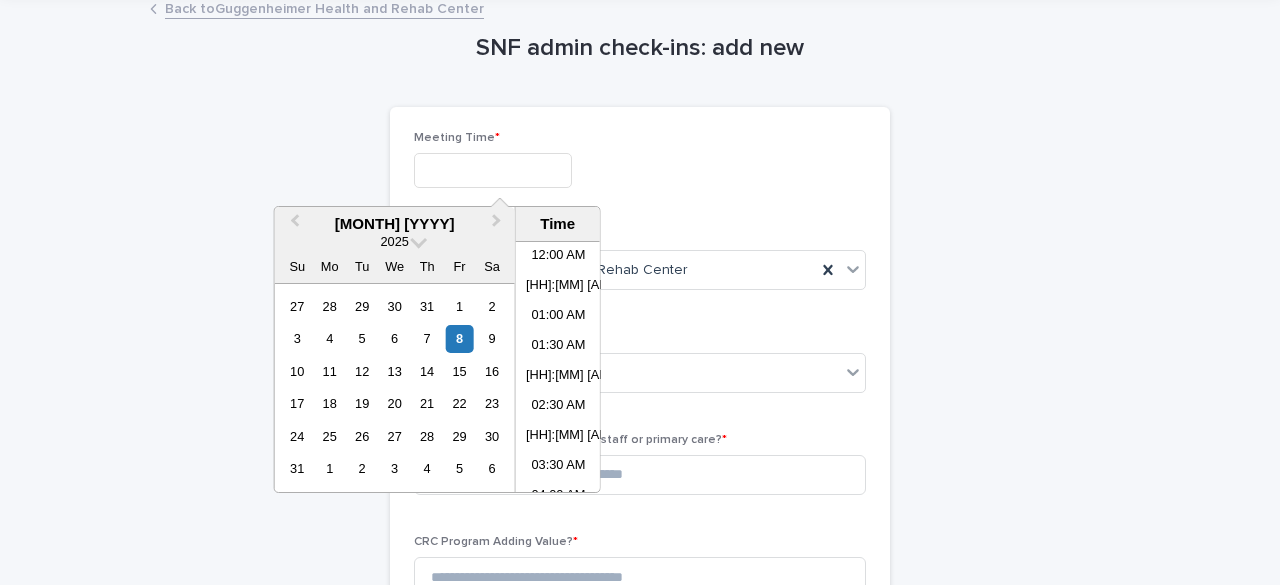 click at bounding box center [493, 170] 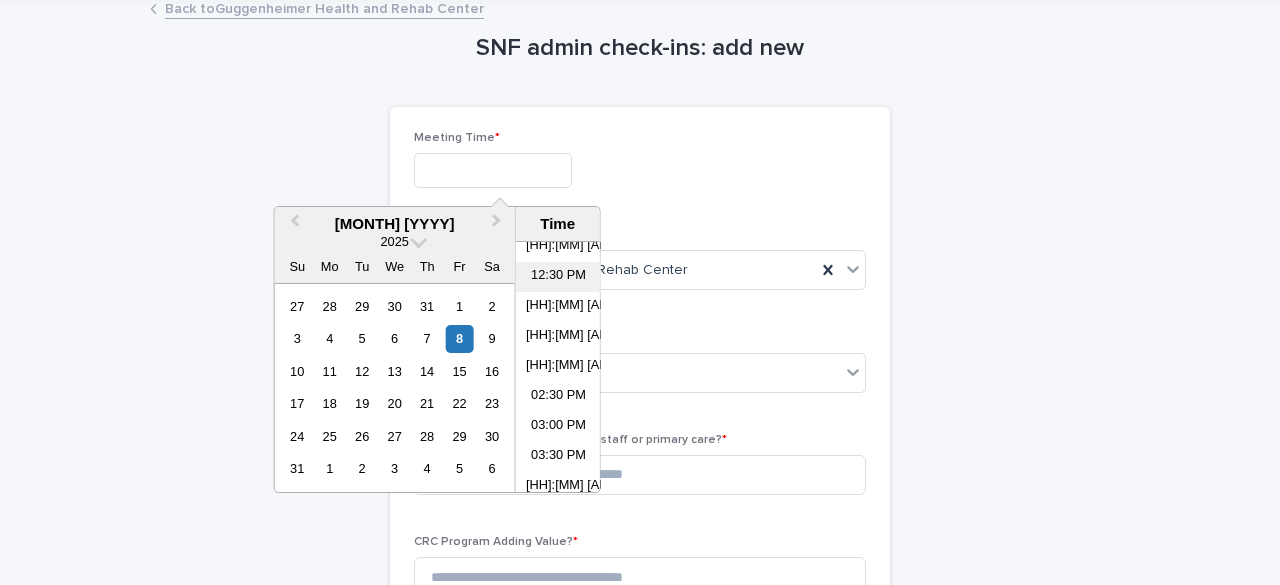 click on "12:30 PM" at bounding box center [558, 277] 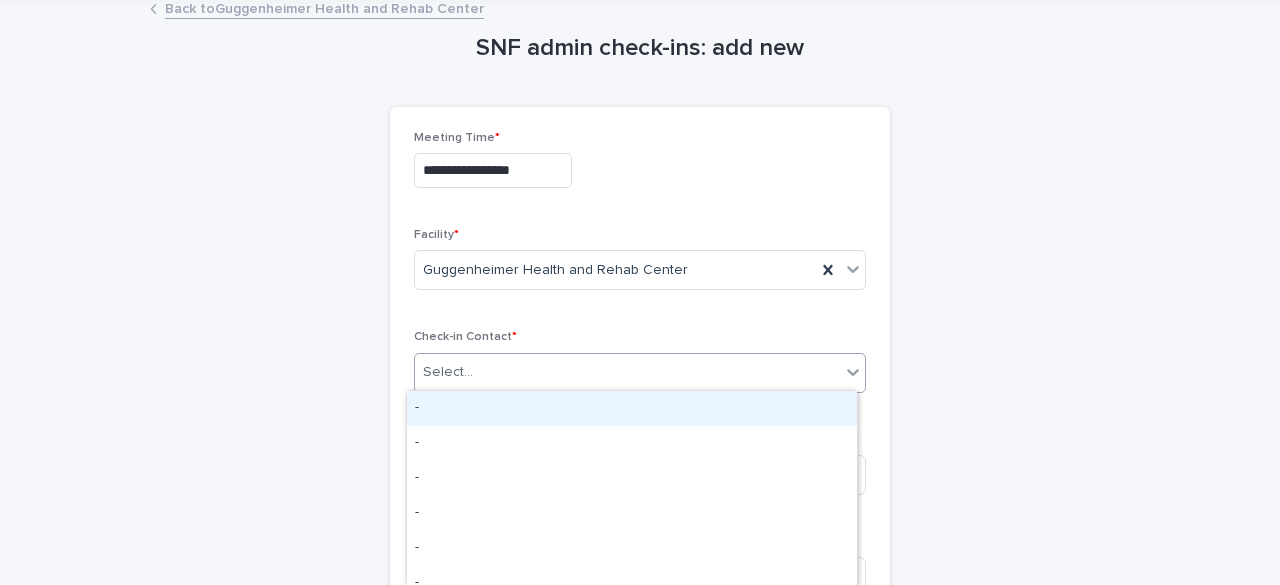 click on "Select..." at bounding box center (627, 372) 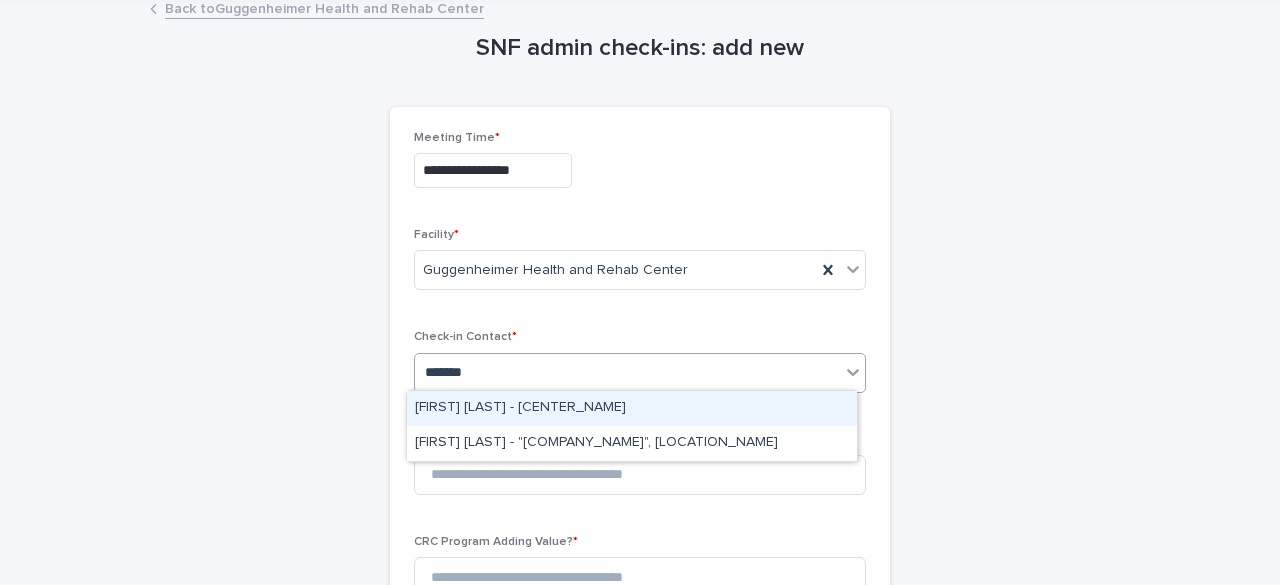 type on "********" 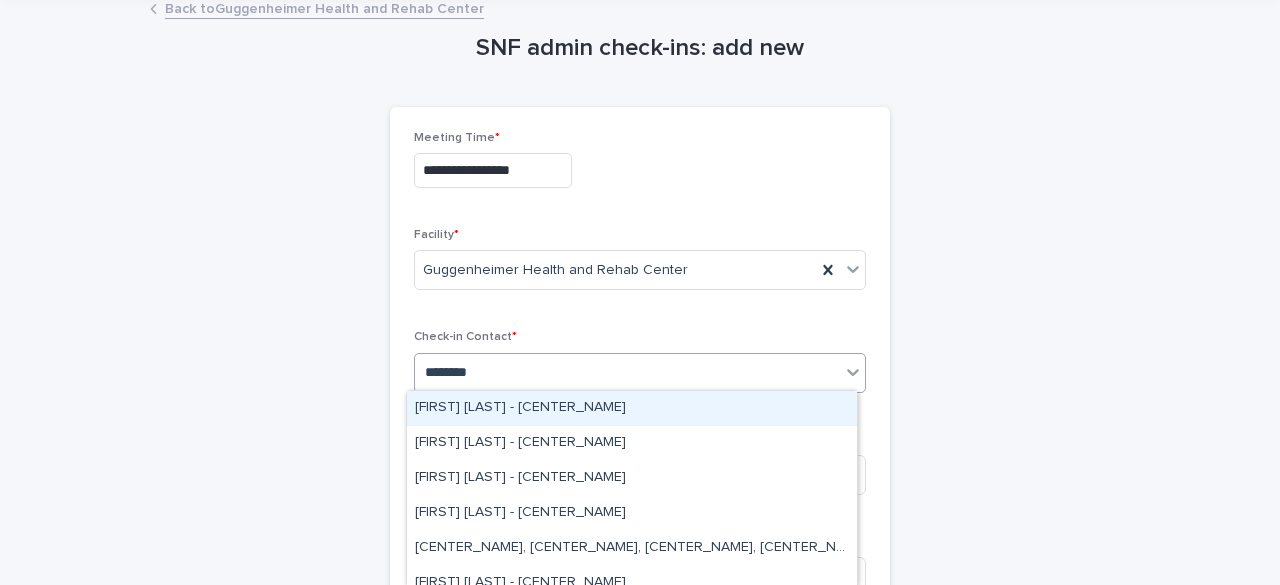 click on "[FIRST] [LAST] - [CENTER_NAME]" at bounding box center (632, 408) 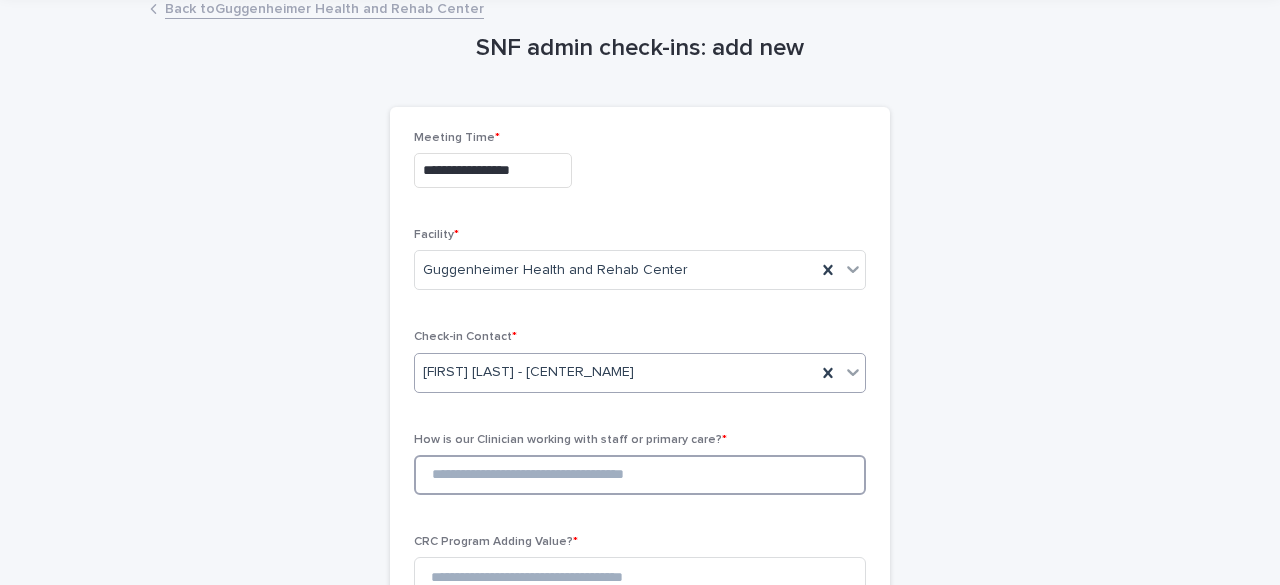 click at bounding box center [640, 475] 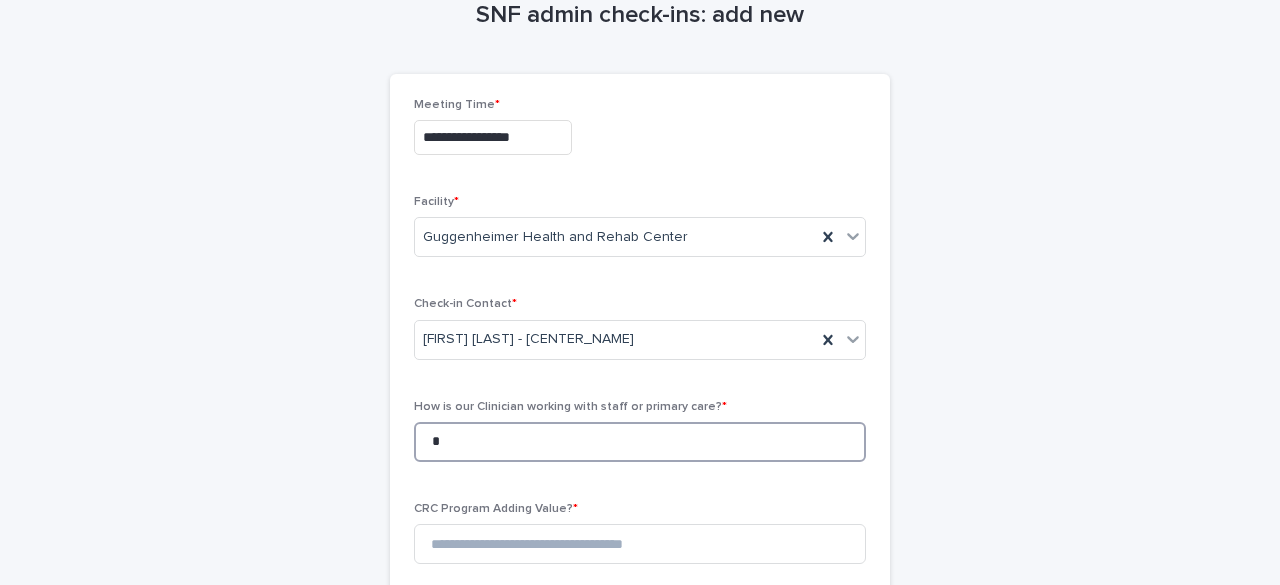 scroll, scrollTop: 0, scrollLeft: 0, axis: both 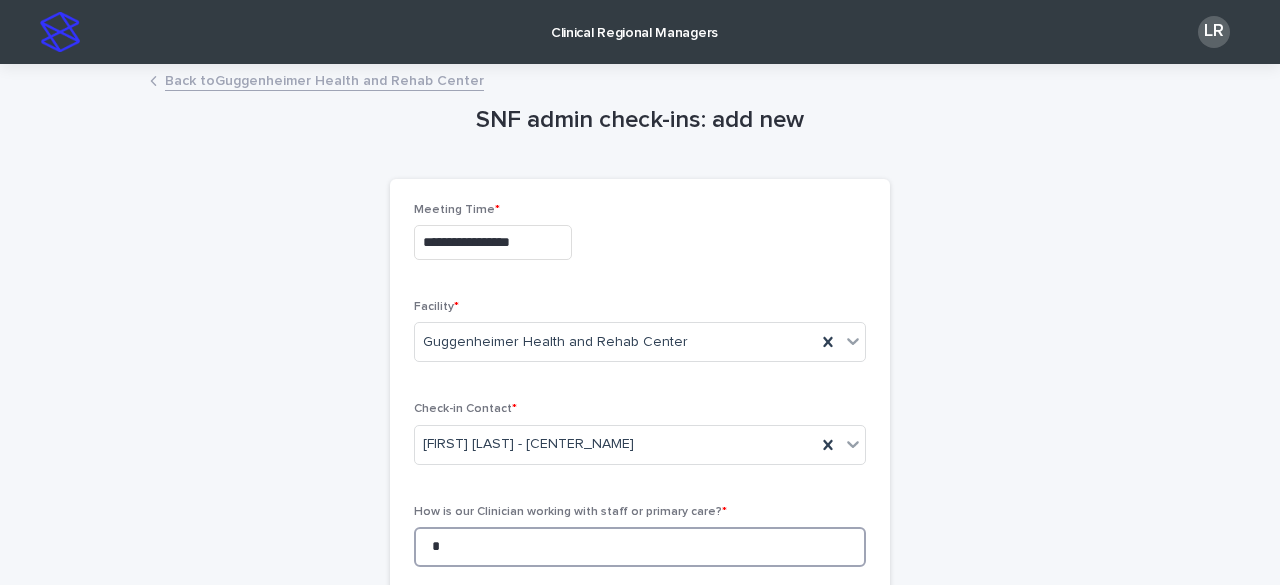 type on "*" 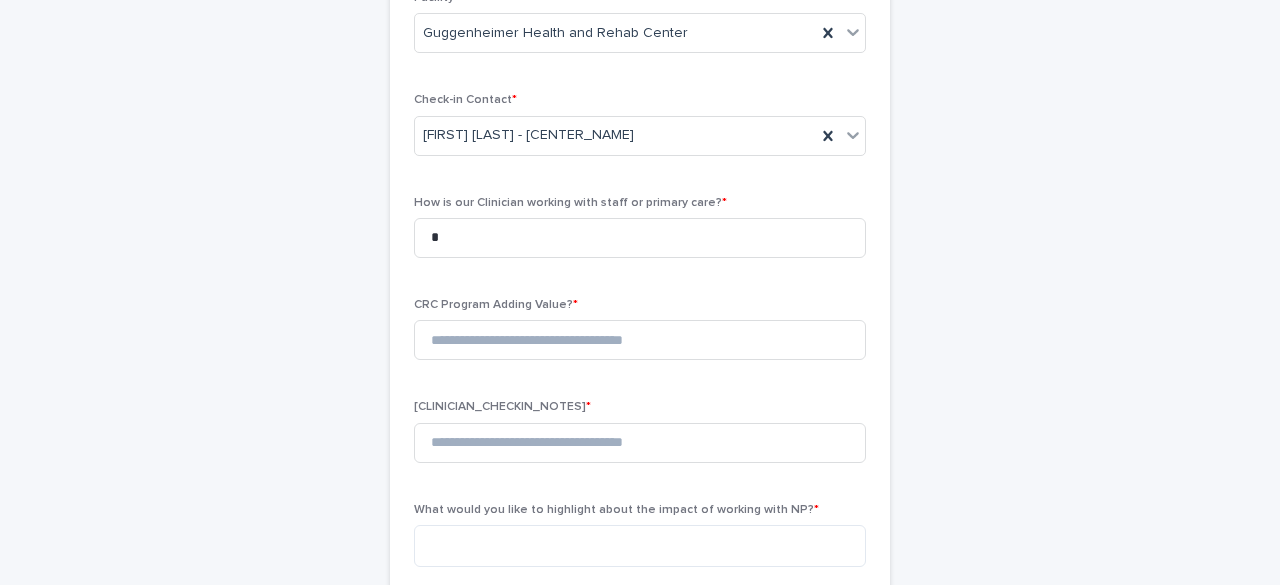 scroll, scrollTop: 310, scrollLeft: 0, axis: vertical 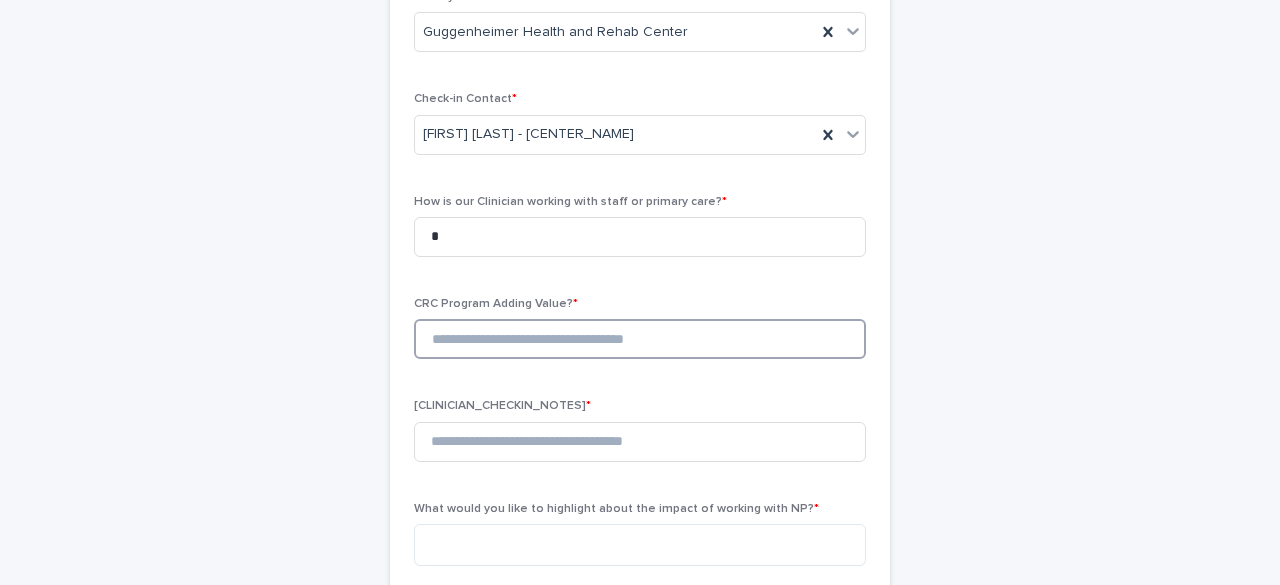 click at bounding box center (640, 339) 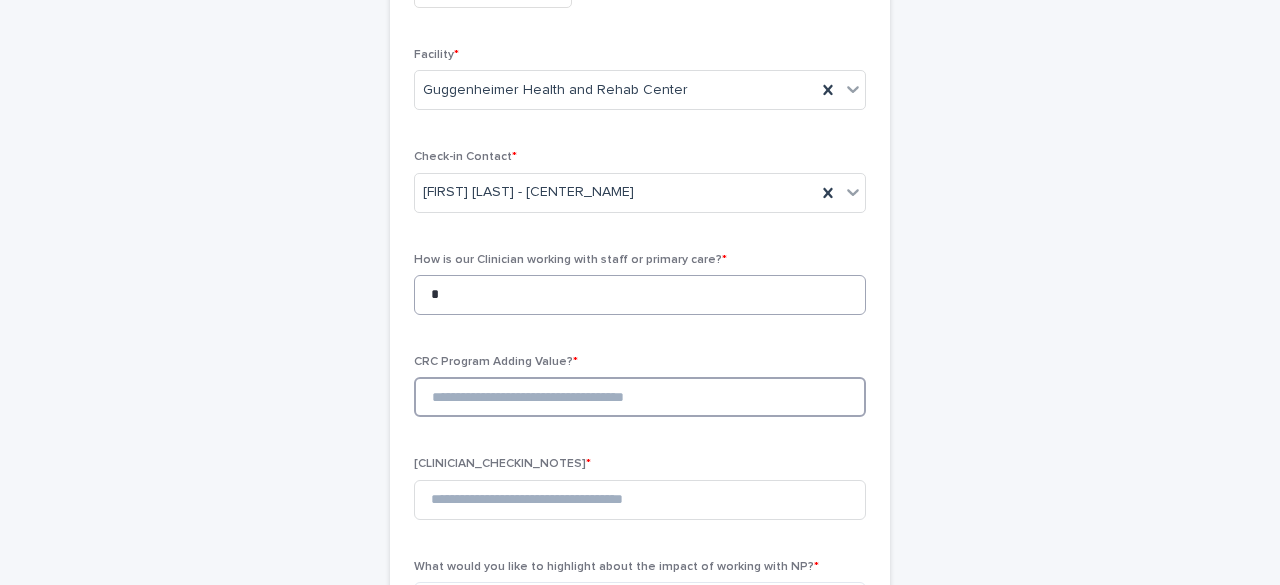 scroll, scrollTop: 274, scrollLeft: 0, axis: vertical 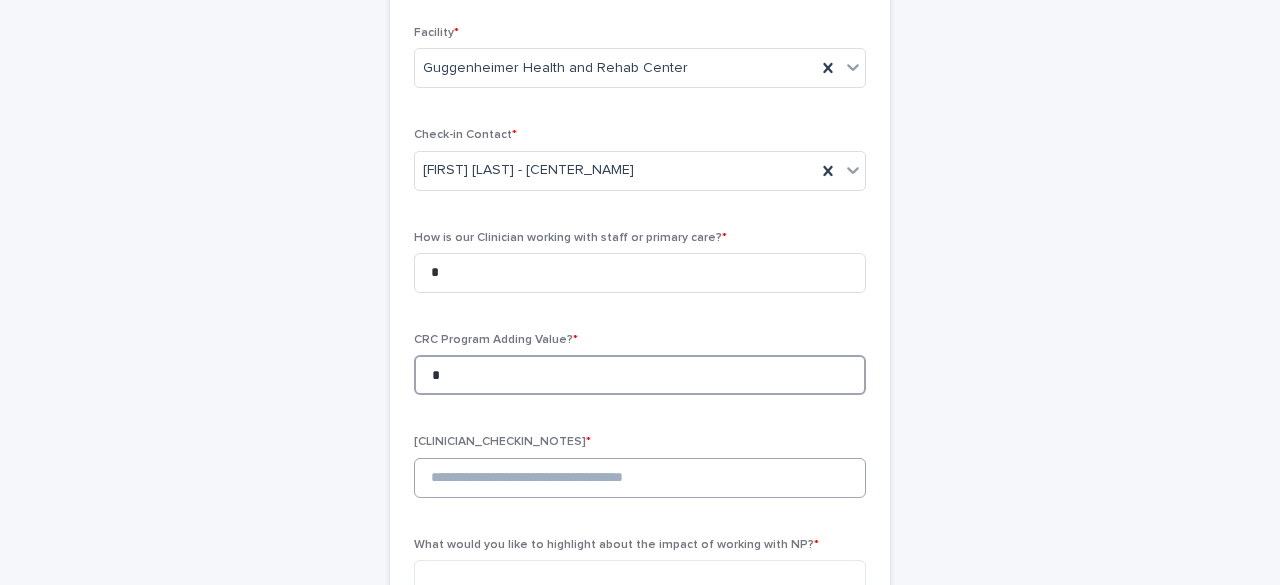 type on "*" 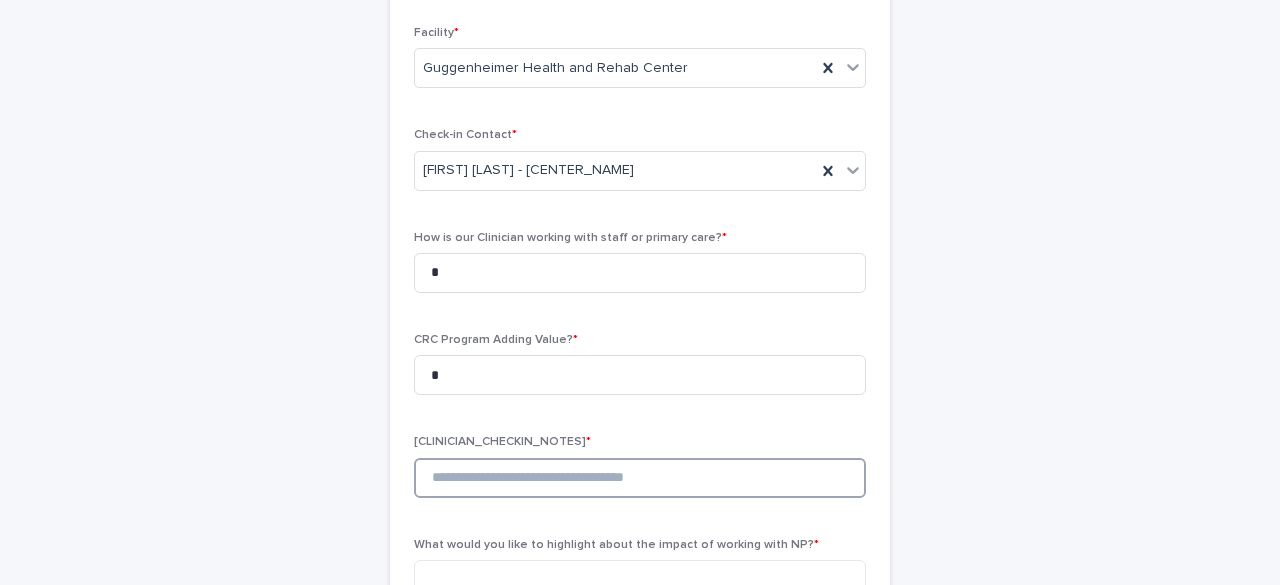 click at bounding box center [640, 478] 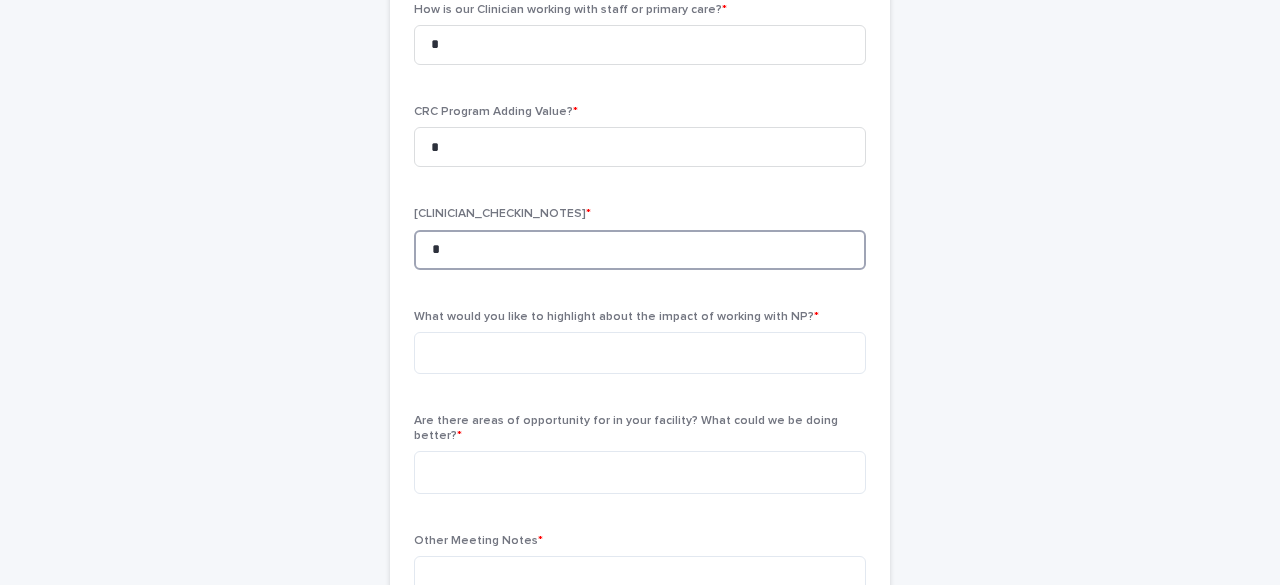 scroll, scrollTop: 503, scrollLeft: 0, axis: vertical 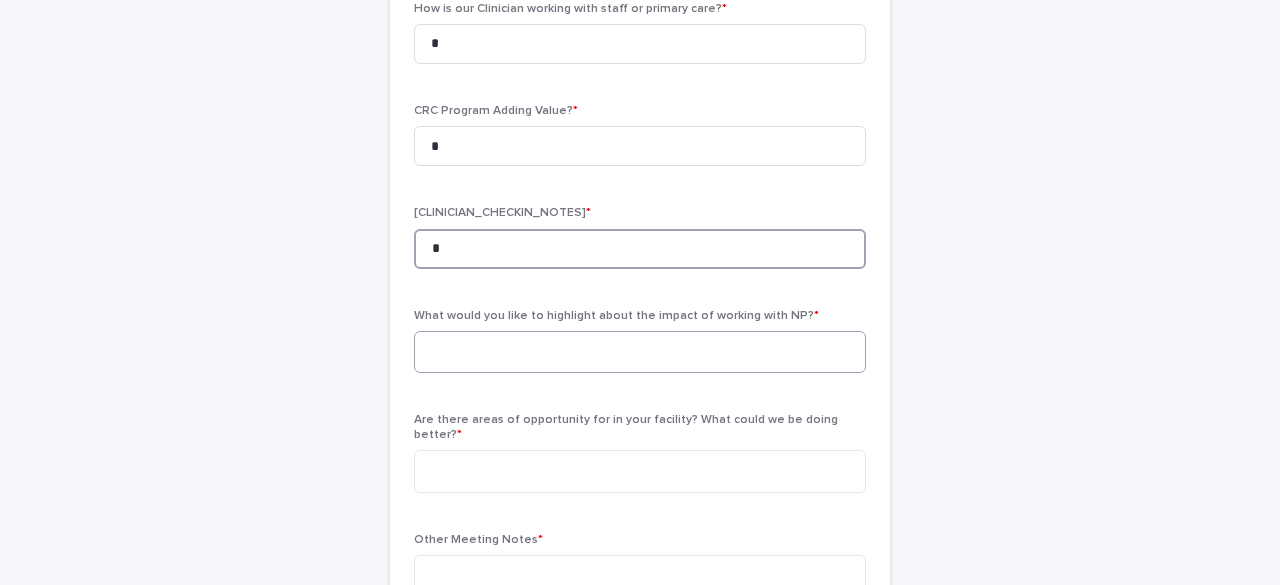 type on "*" 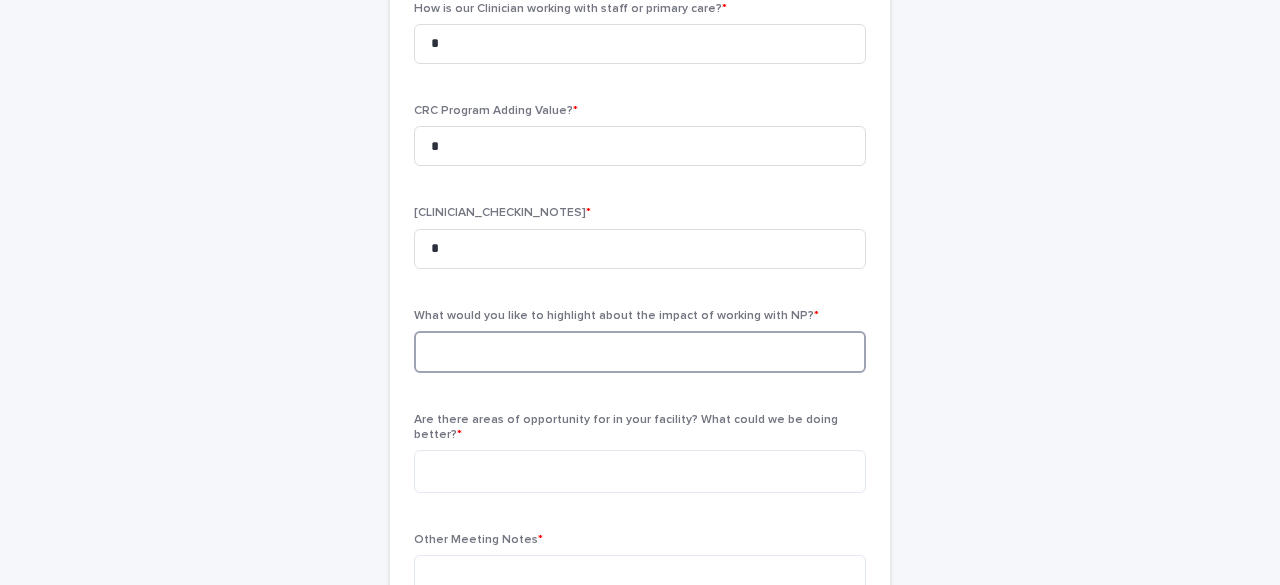click at bounding box center (640, 352) 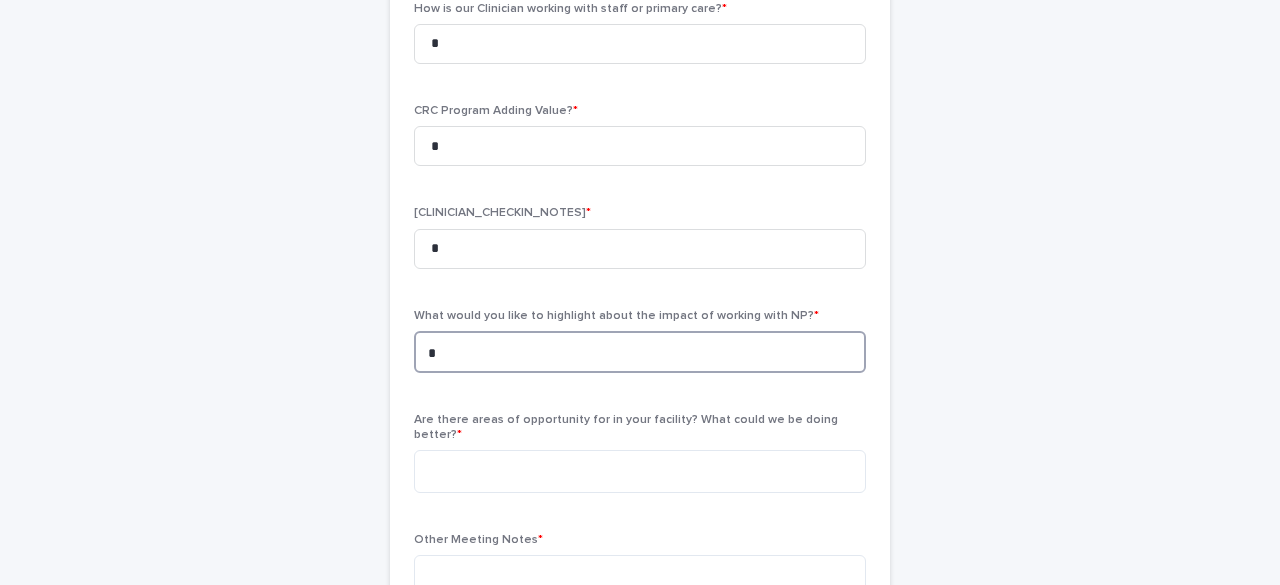 paste on "**********" 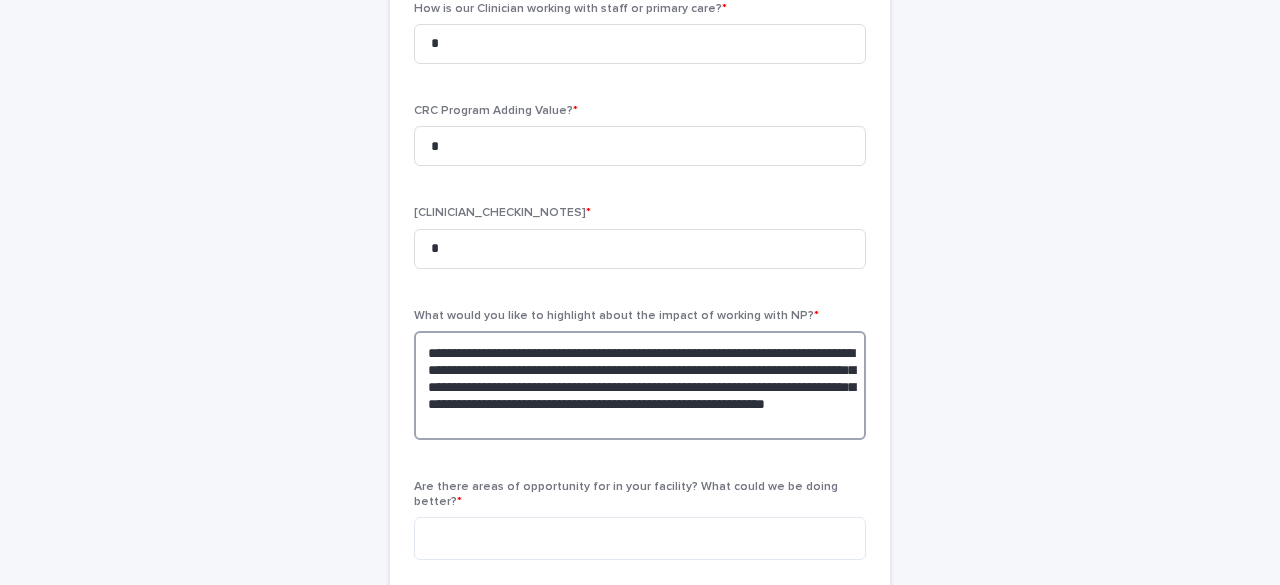 click on "**********" at bounding box center (640, 385) 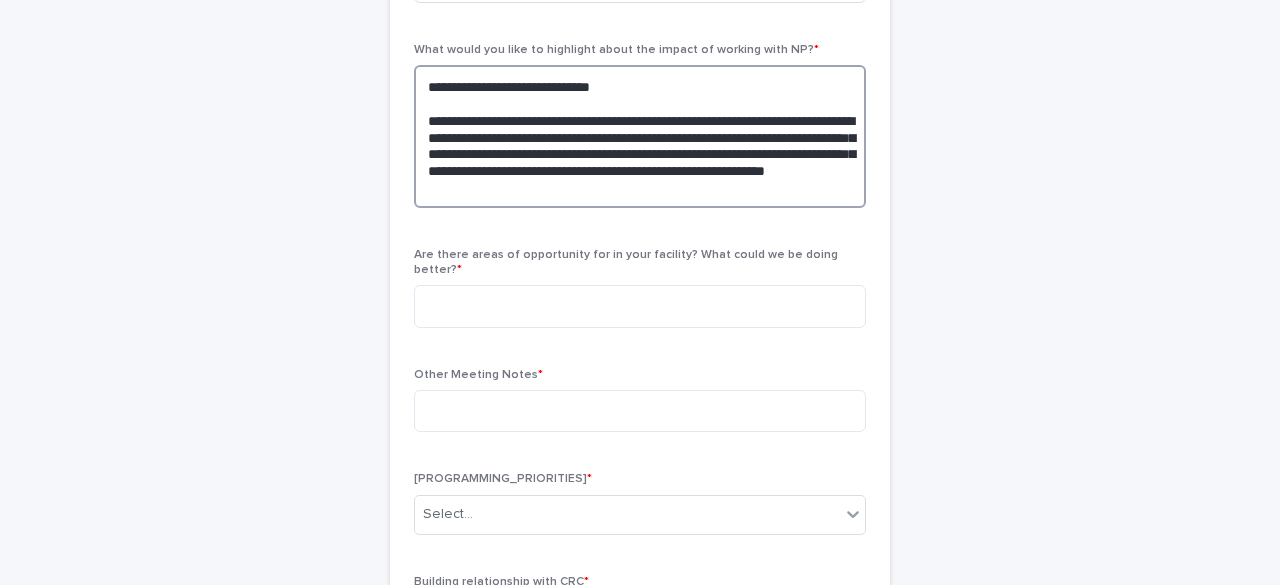 scroll, scrollTop: 771, scrollLeft: 0, axis: vertical 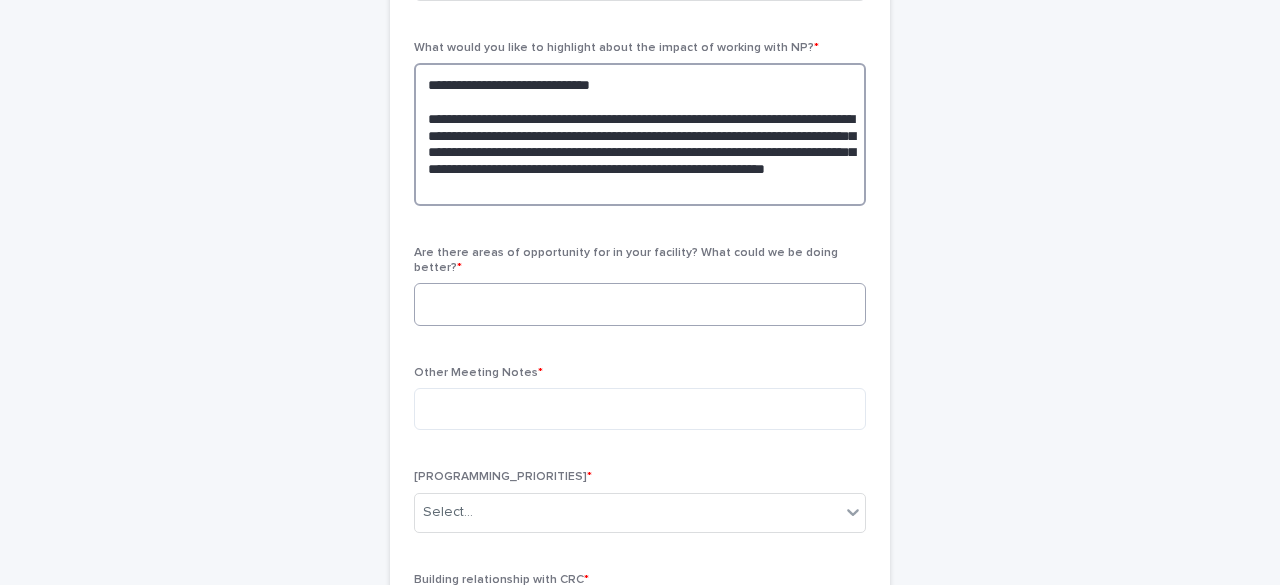 type on "**********" 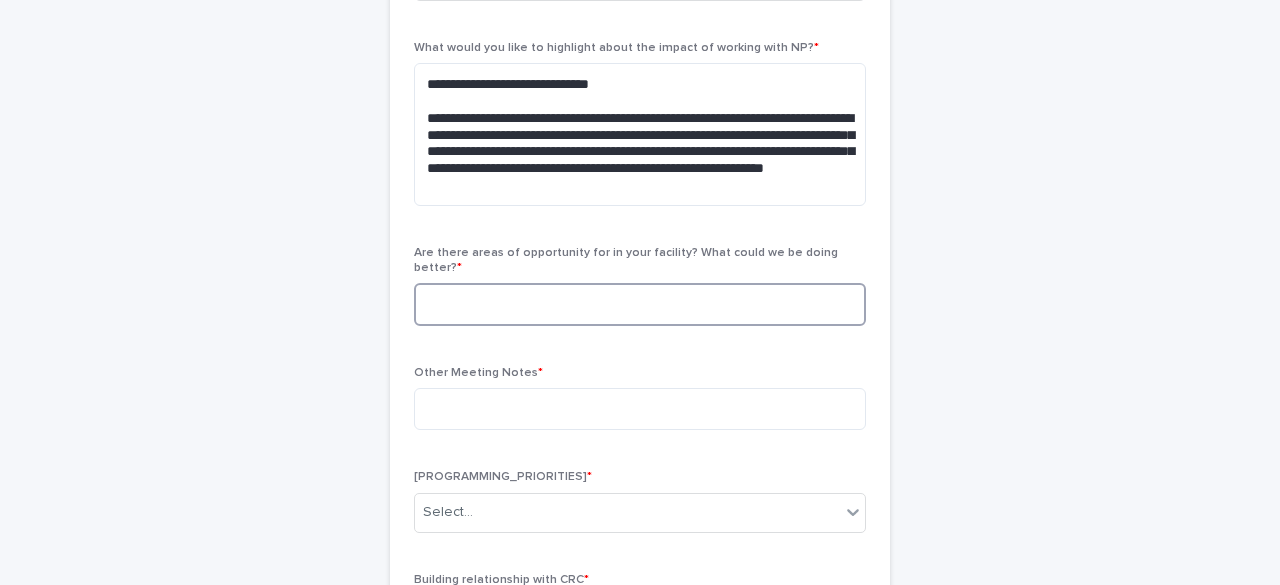 click at bounding box center (640, 304) 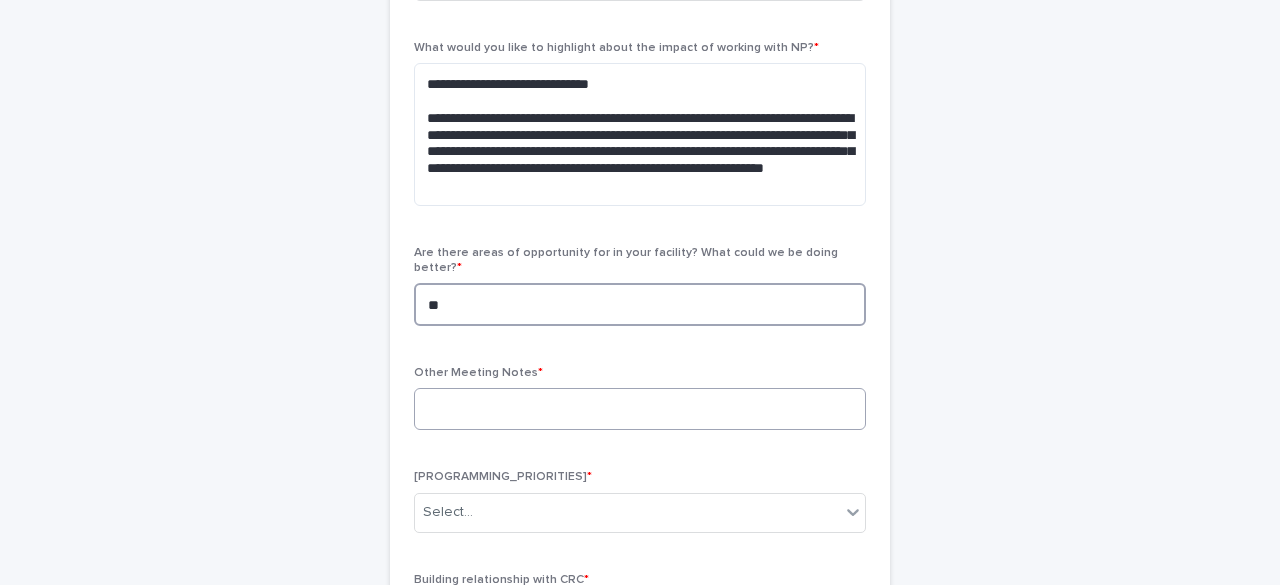type on "**" 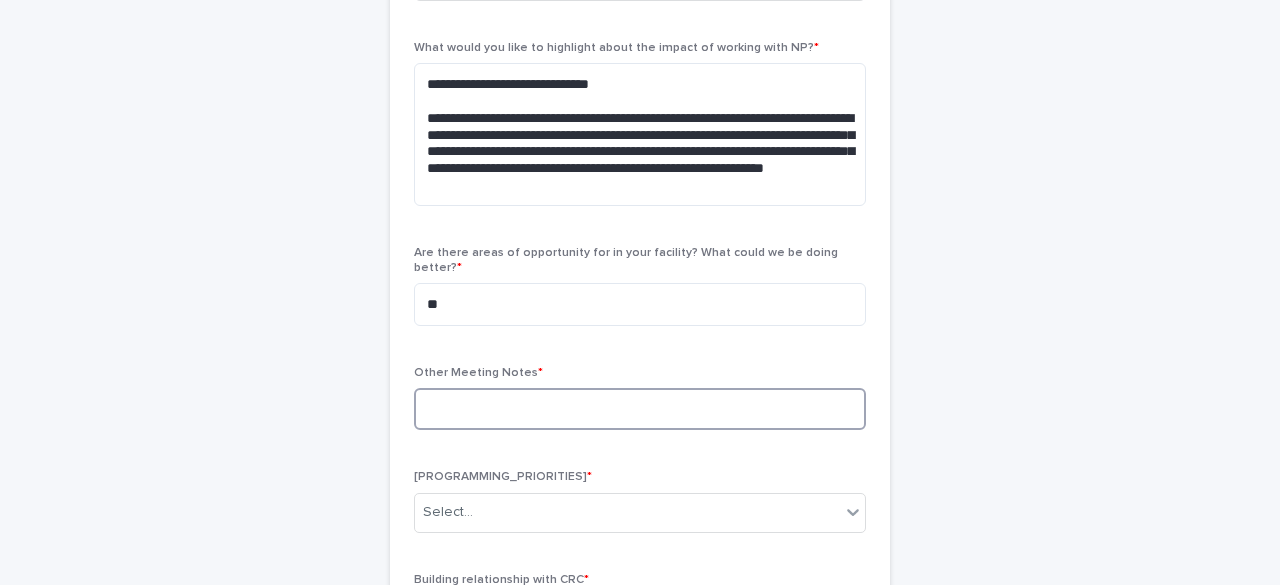 click at bounding box center [640, 409] 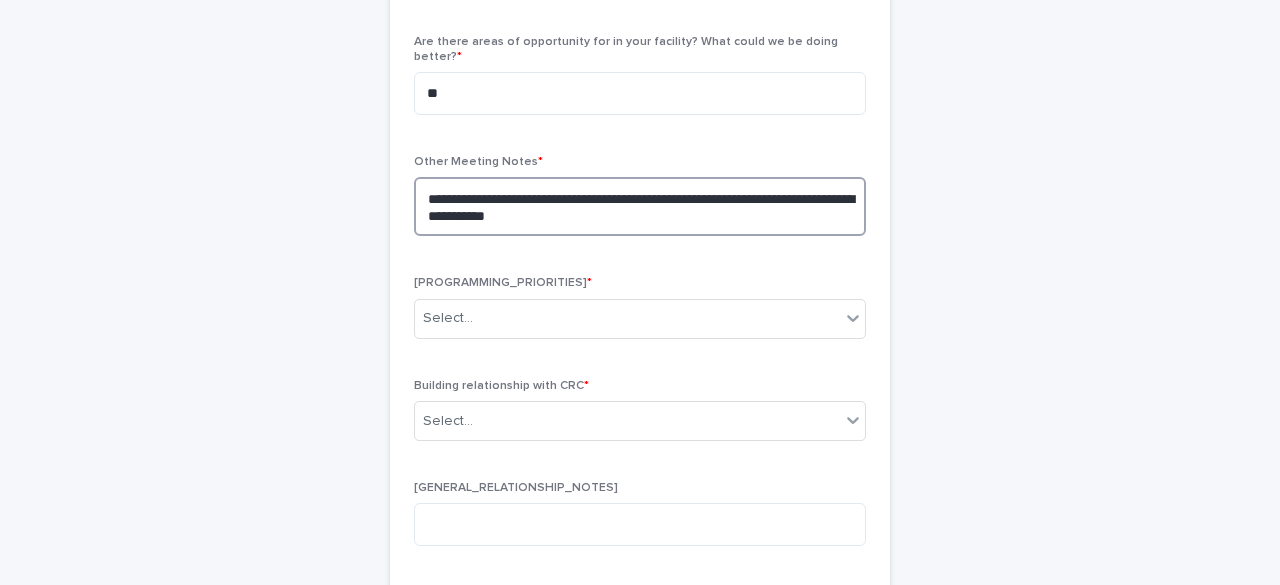 scroll, scrollTop: 985, scrollLeft: 0, axis: vertical 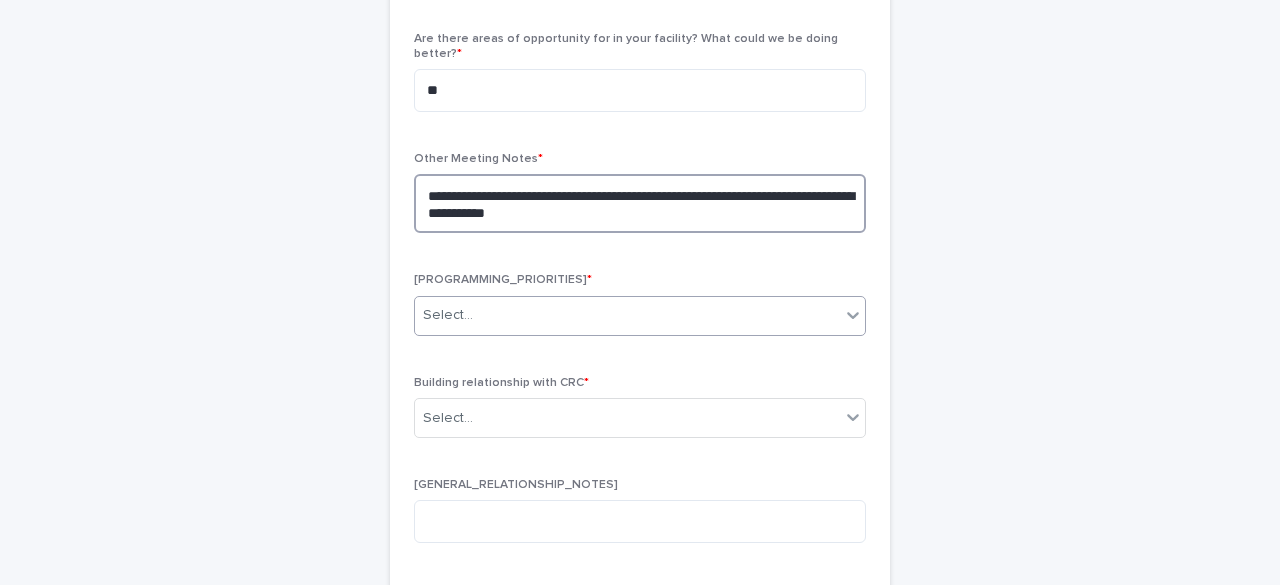 type on "**********" 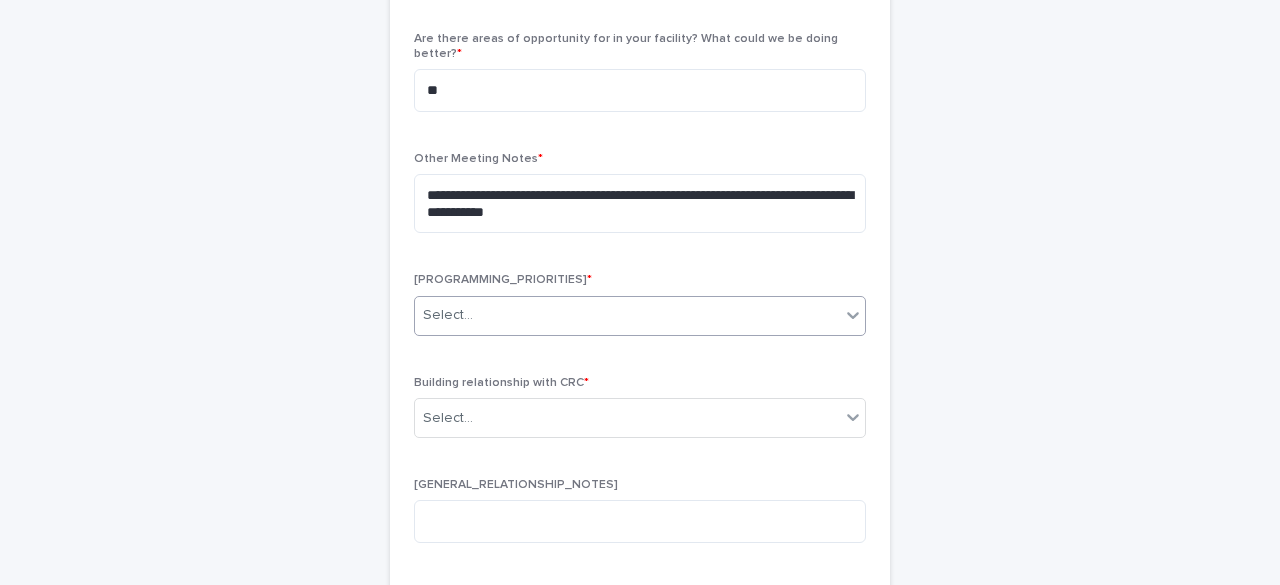 click on "Select..." at bounding box center (627, 315) 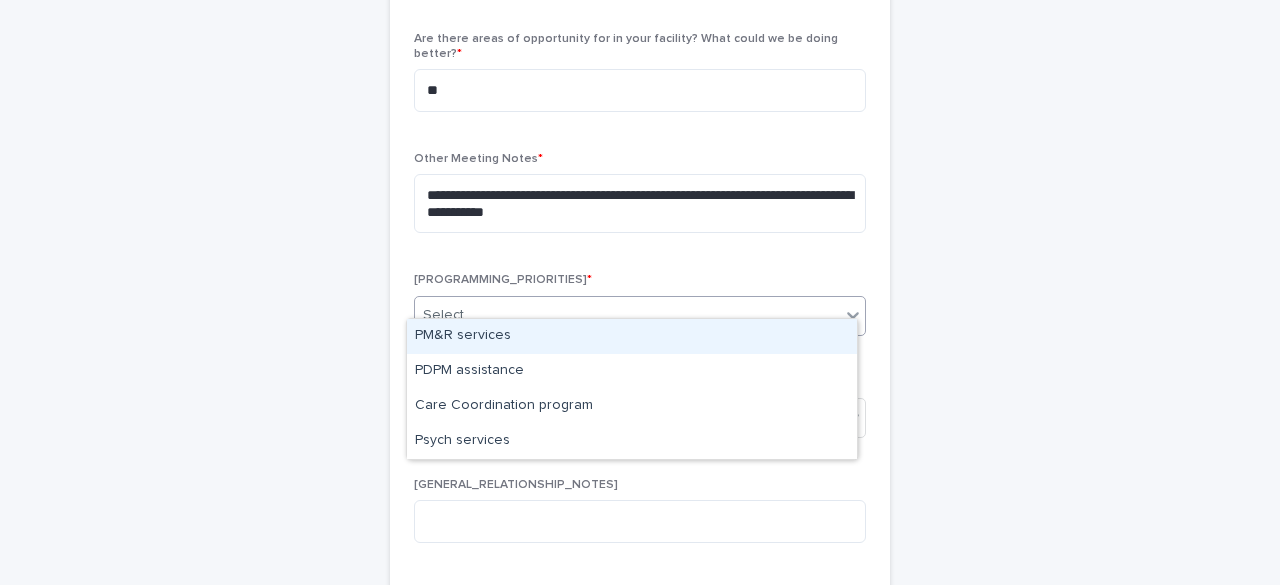 click on "PM&R services" at bounding box center [632, 336] 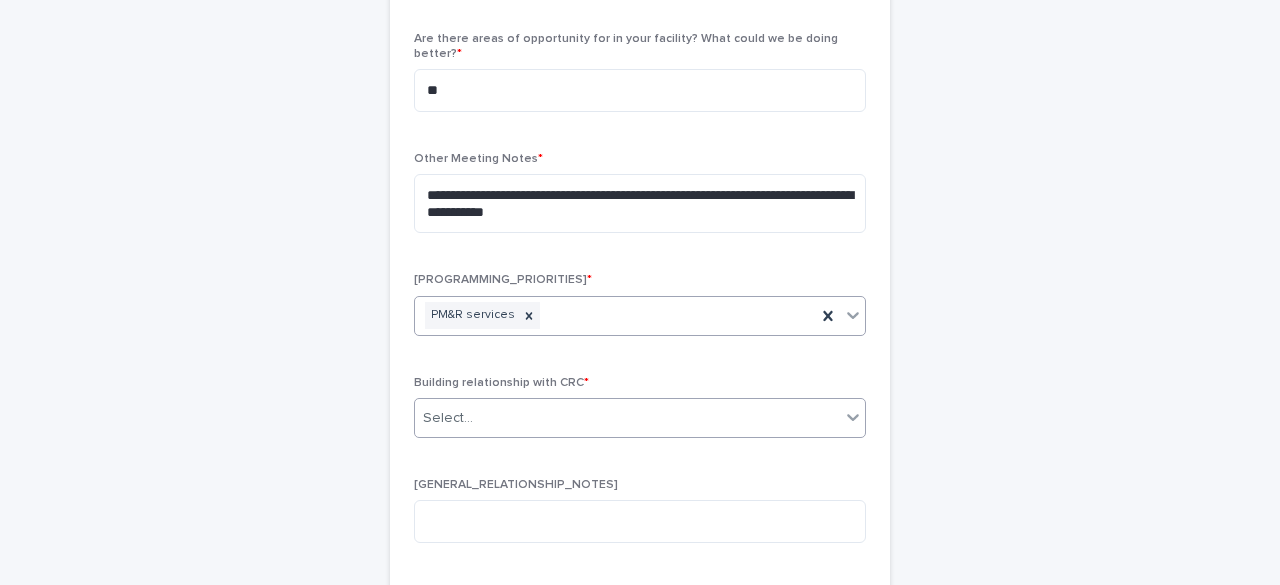 click on "Select..." at bounding box center (627, 418) 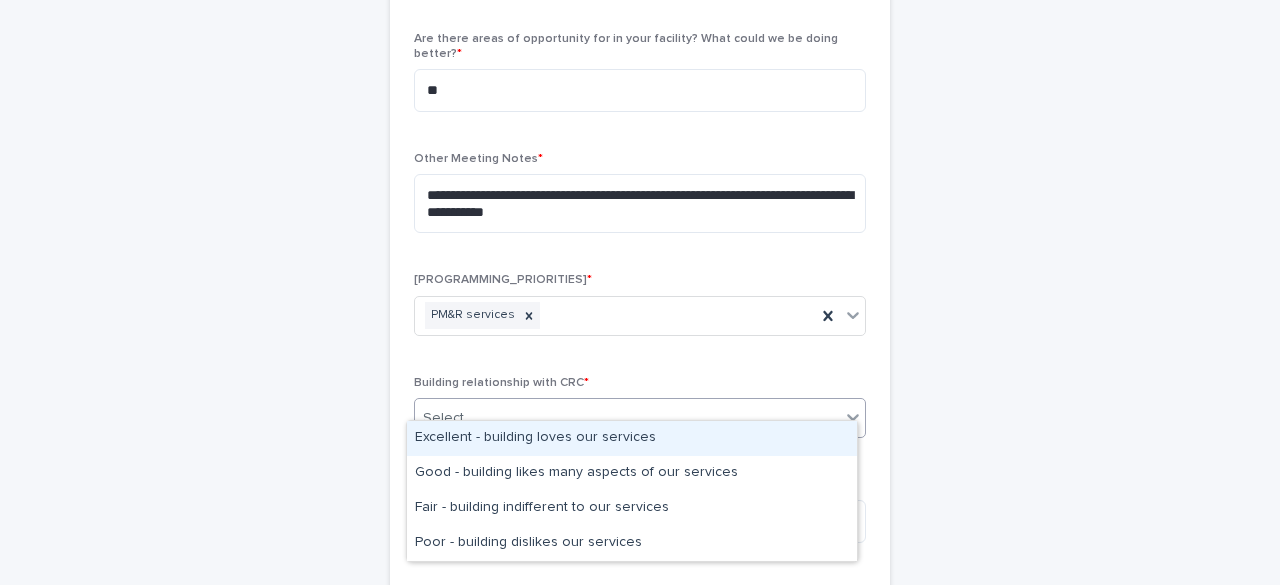 click on "Excellent - building loves our services" at bounding box center [632, 438] 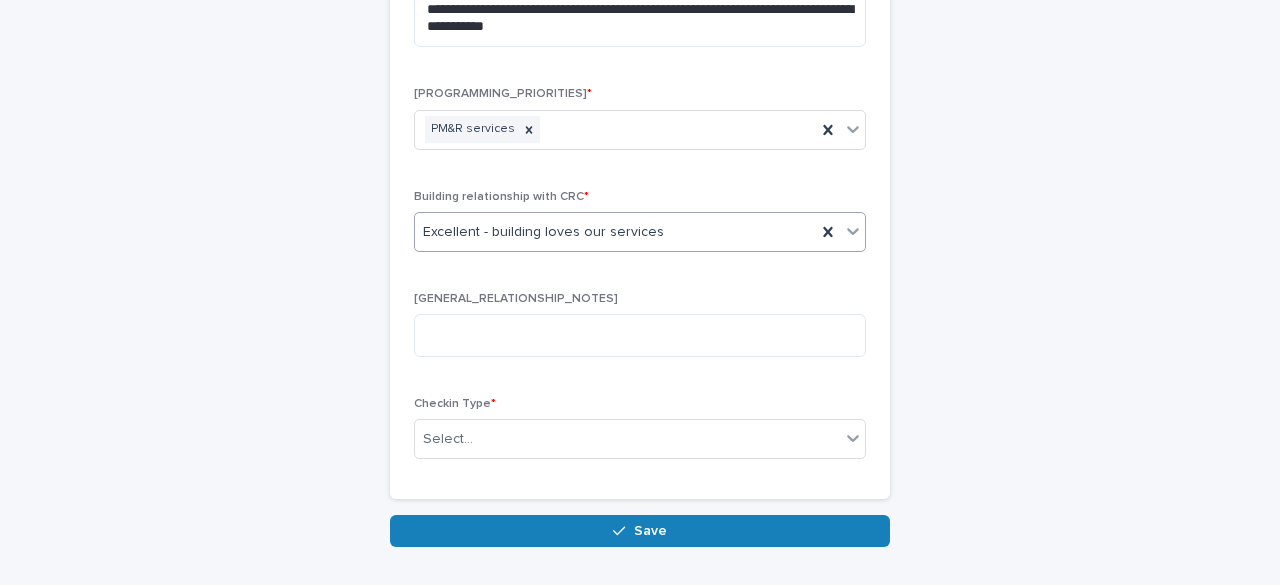 scroll, scrollTop: 1270, scrollLeft: 0, axis: vertical 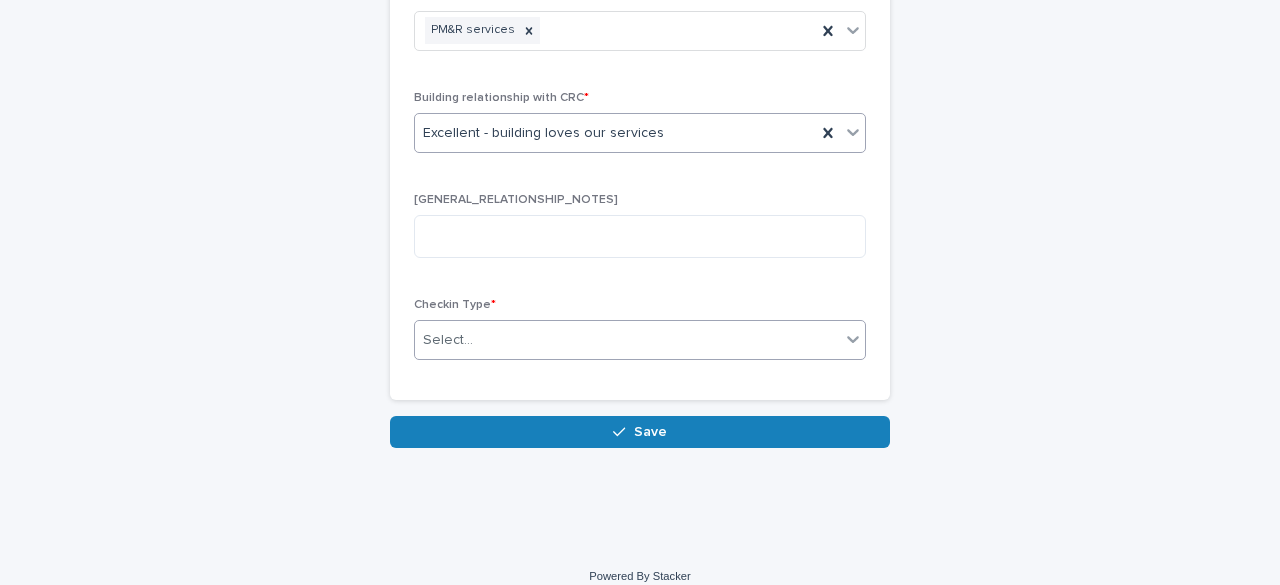click on "Select..." at bounding box center [627, 340] 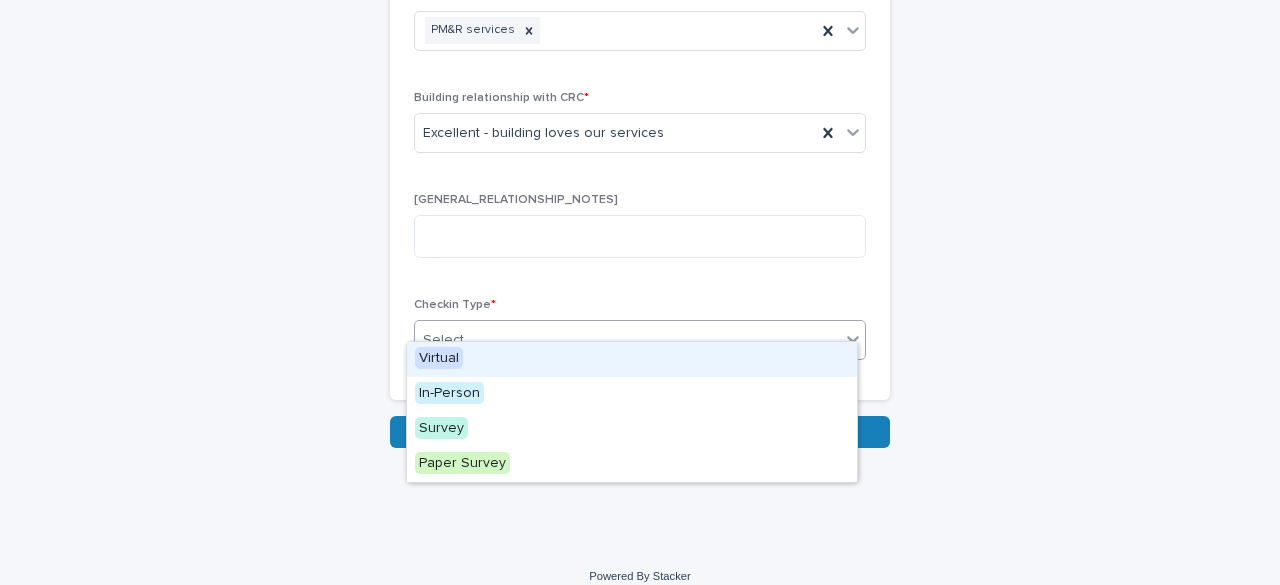 click on "Virtual" at bounding box center (632, 359) 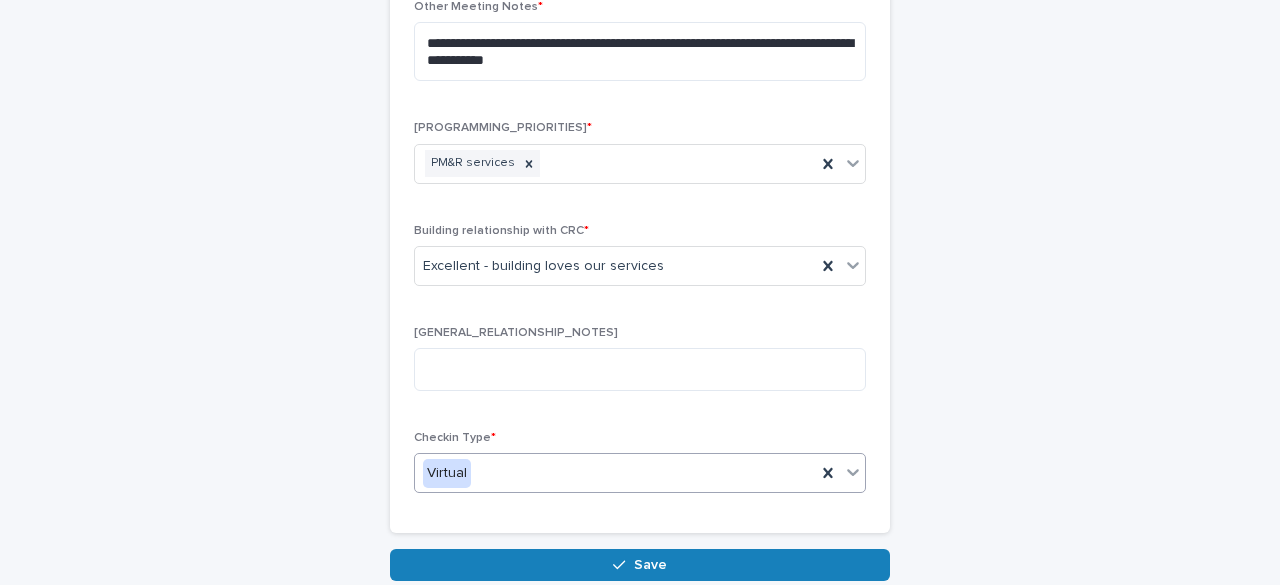 scroll, scrollTop: 1270, scrollLeft: 0, axis: vertical 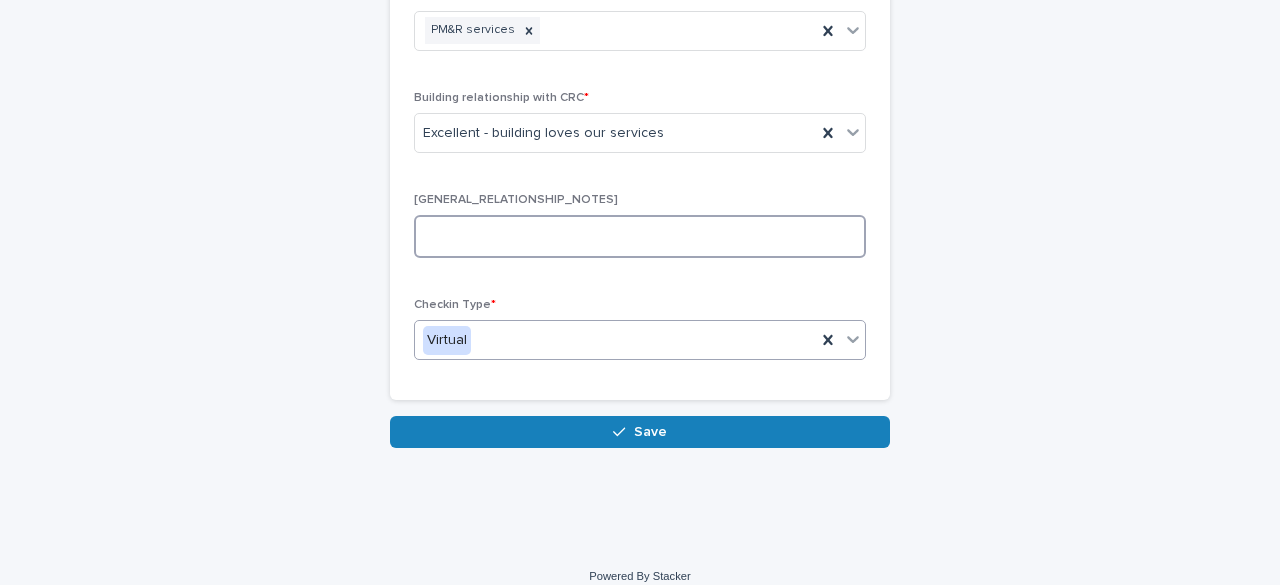 click at bounding box center (640, 236) 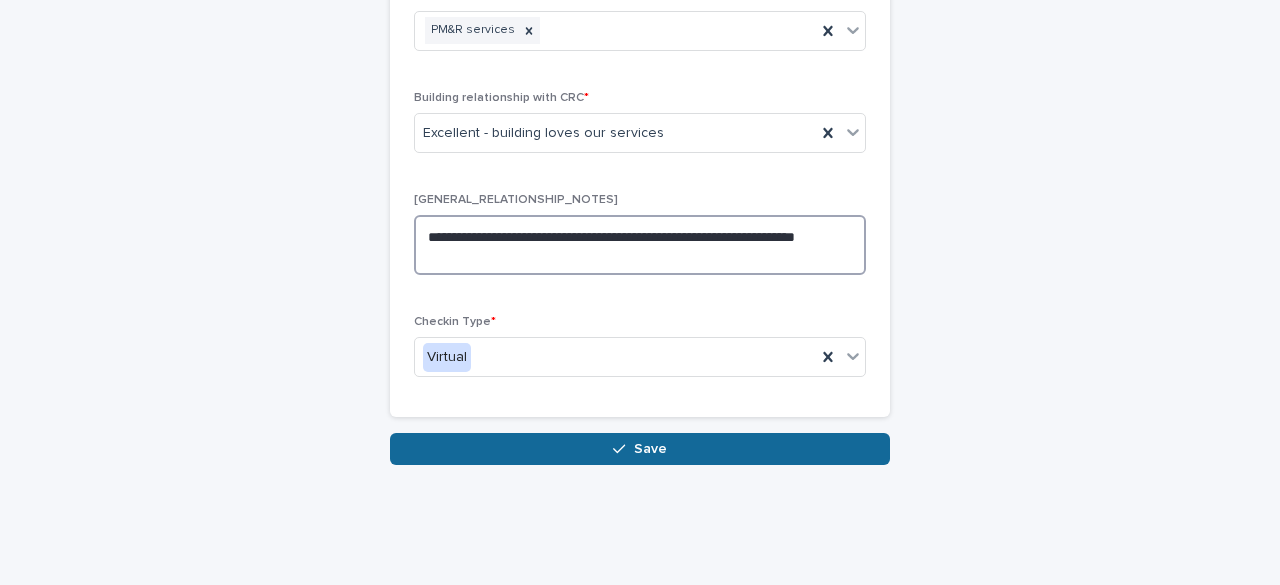 type on "**********" 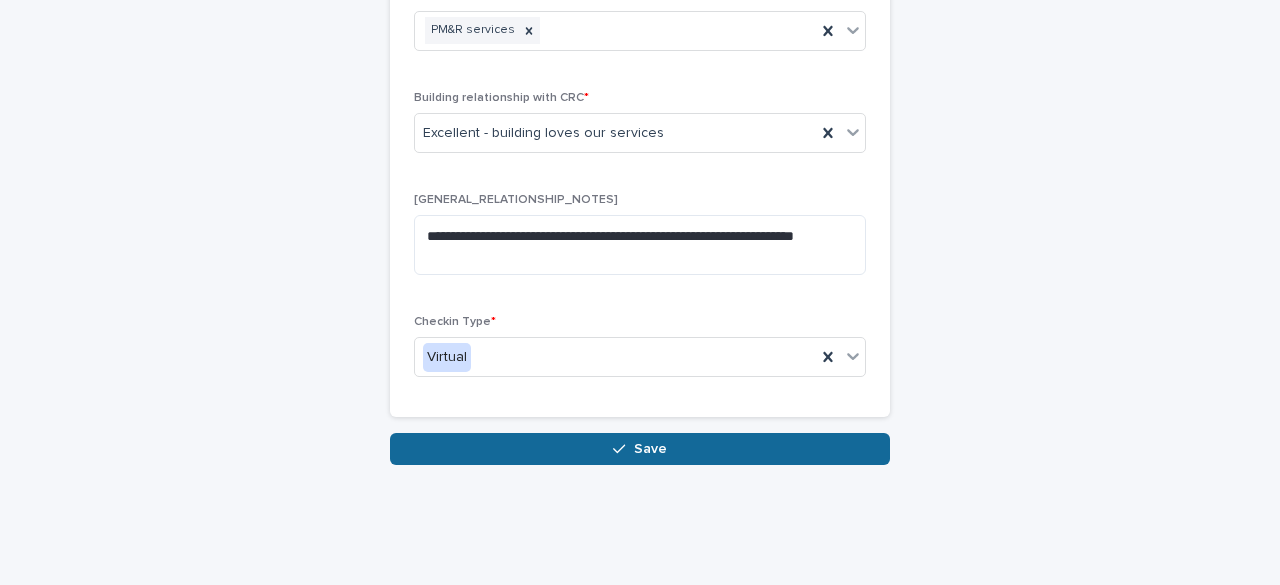 click on "Save" at bounding box center (650, 449) 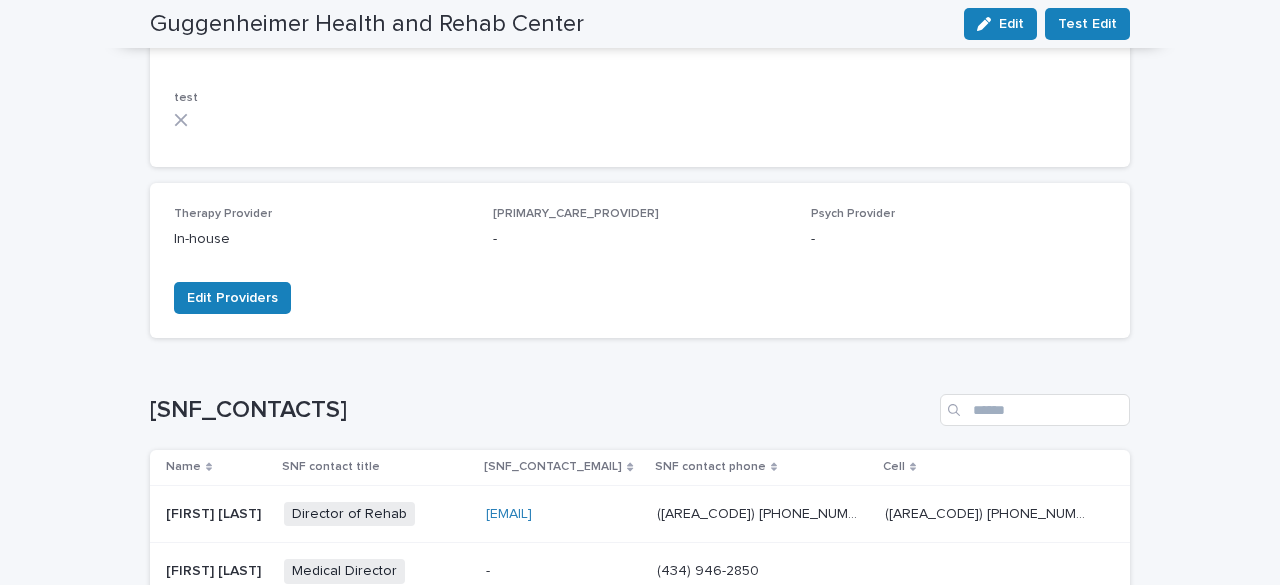 scroll, scrollTop: 0, scrollLeft: 0, axis: both 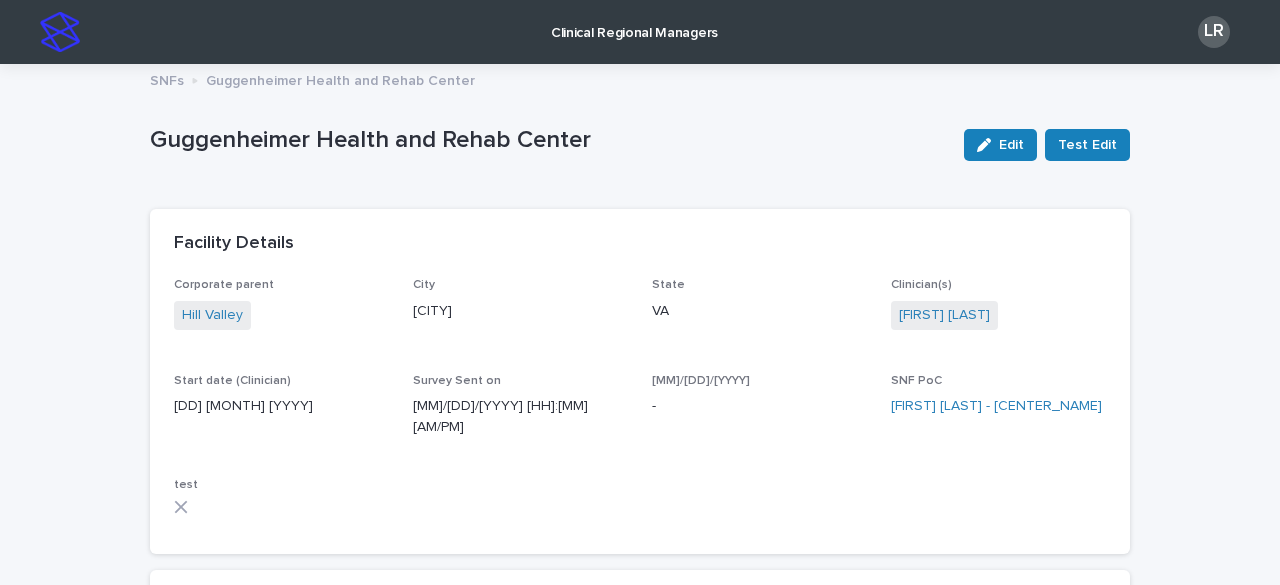 click at bounding box center [60, 32] 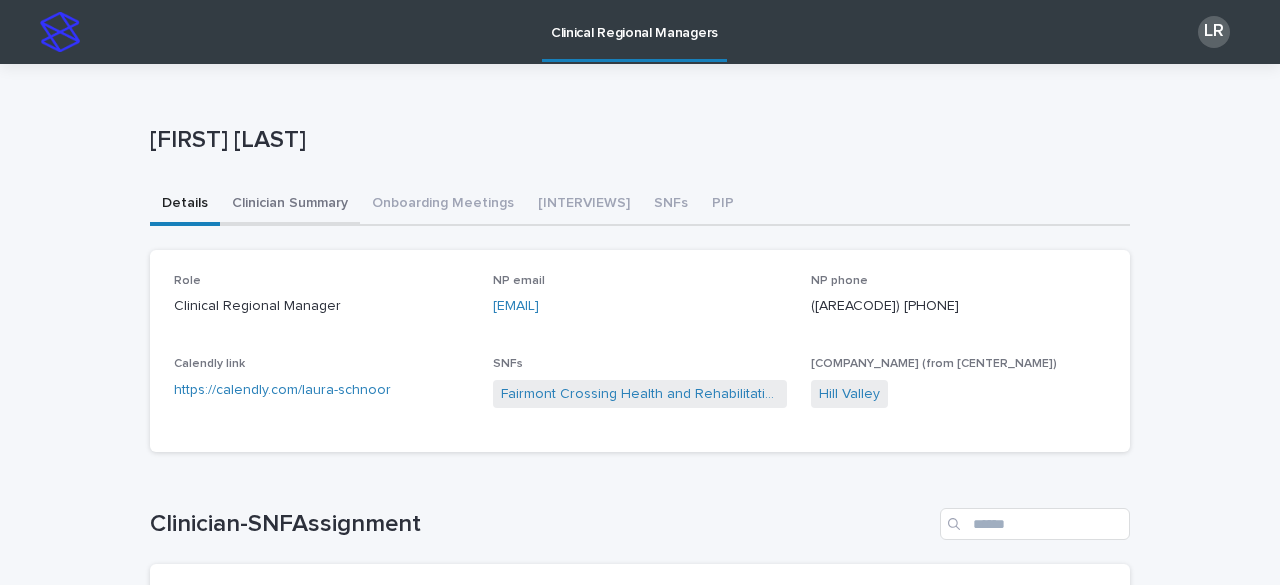 click on "Clinician Summary" at bounding box center (290, 205) 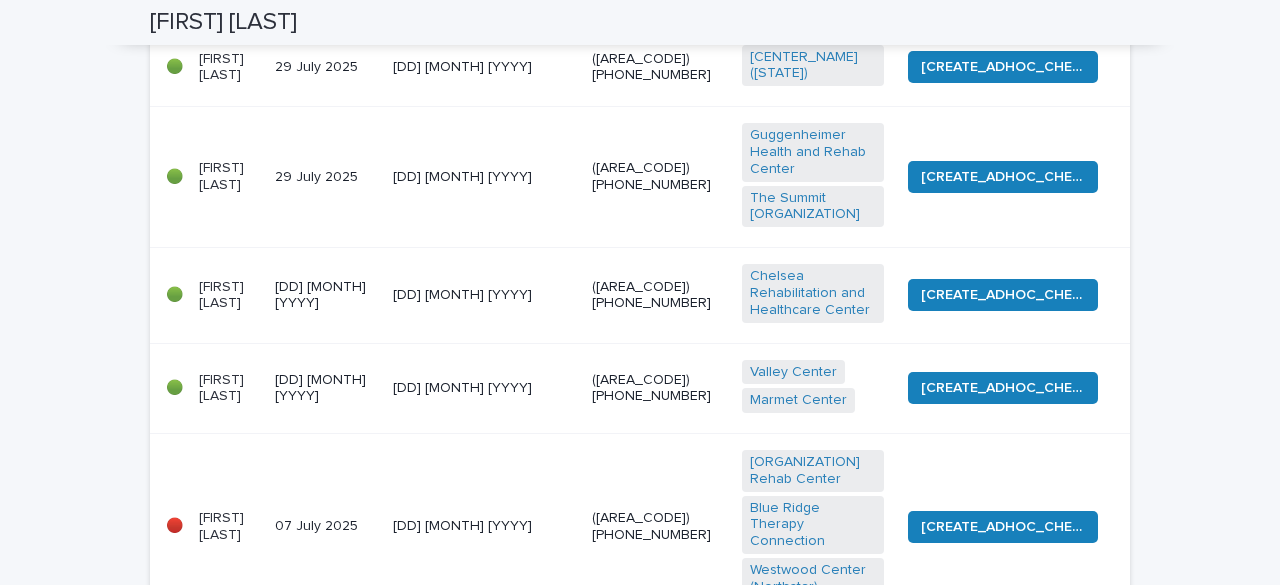 scroll, scrollTop: 1018, scrollLeft: 0, axis: vertical 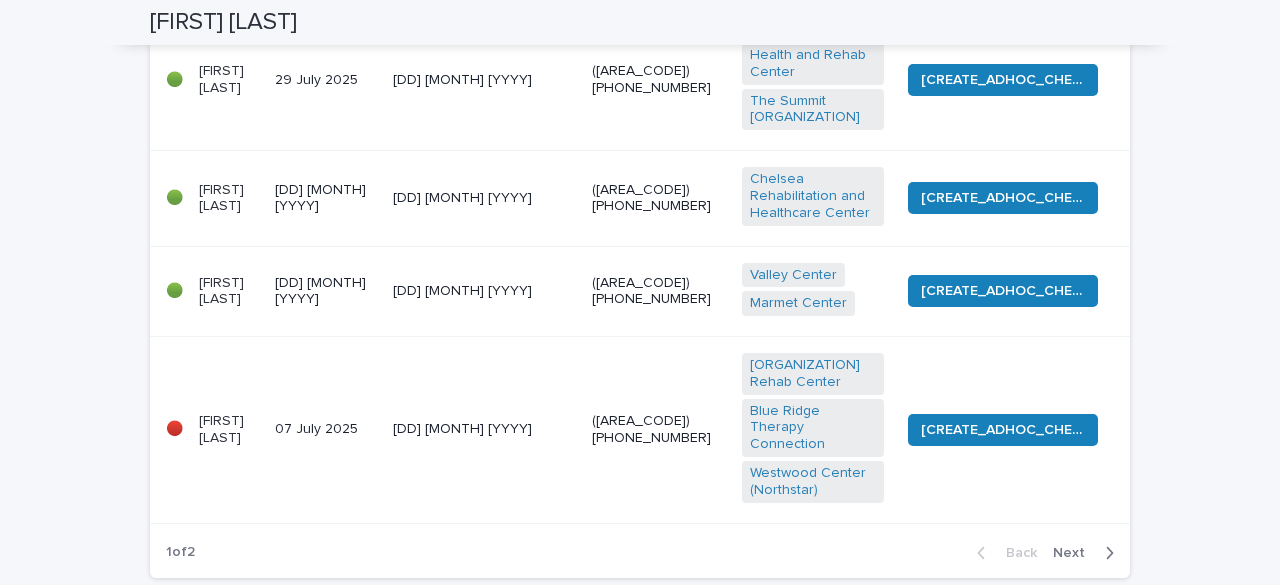 click on "Next" at bounding box center [1075, 553] 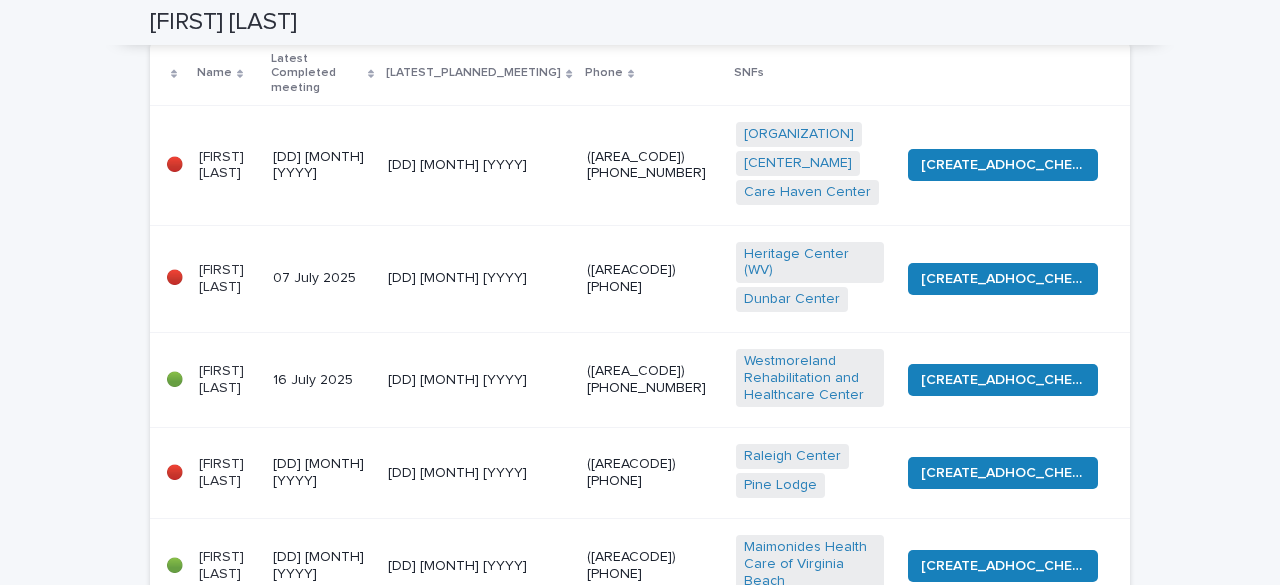 scroll, scrollTop: 353, scrollLeft: 0, axis: vertical 